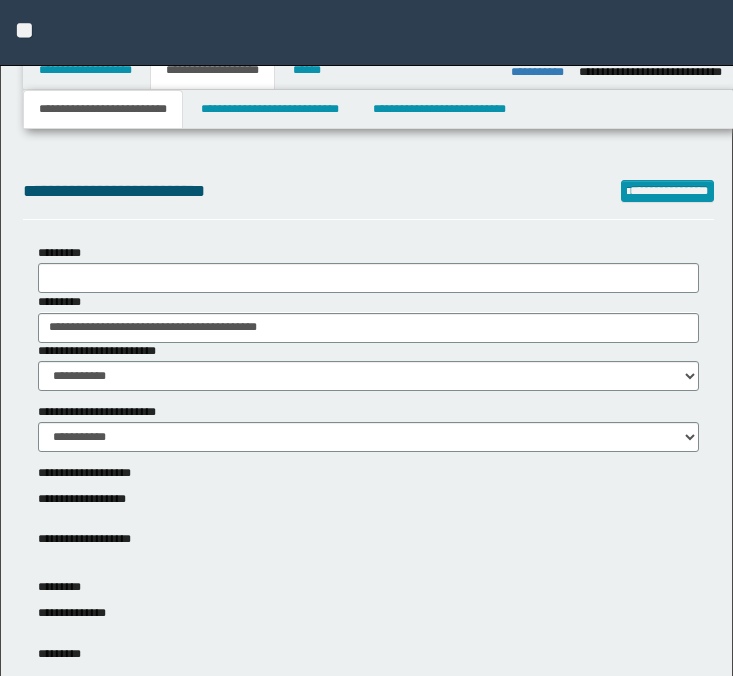 select on "*" 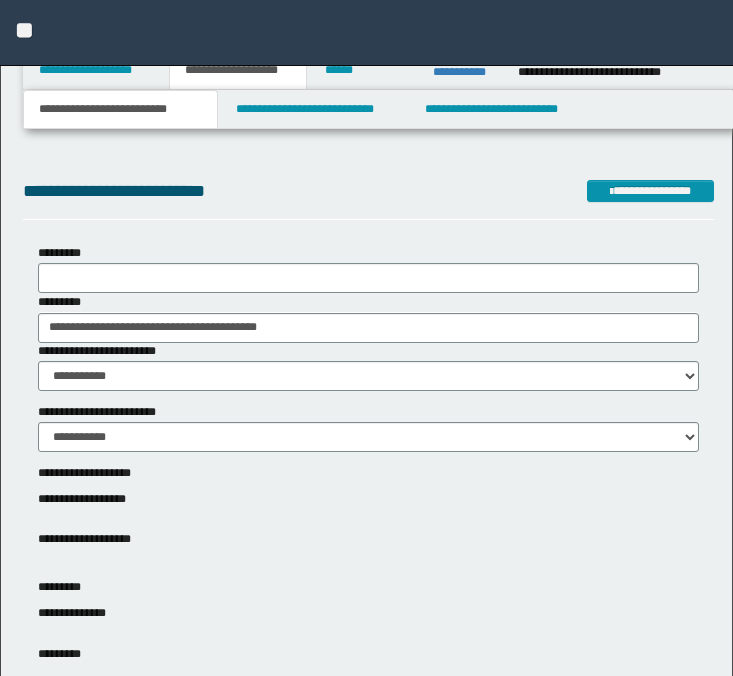 scroll, scrollTop: 1876, scrollLeft: 0, axis: vertical 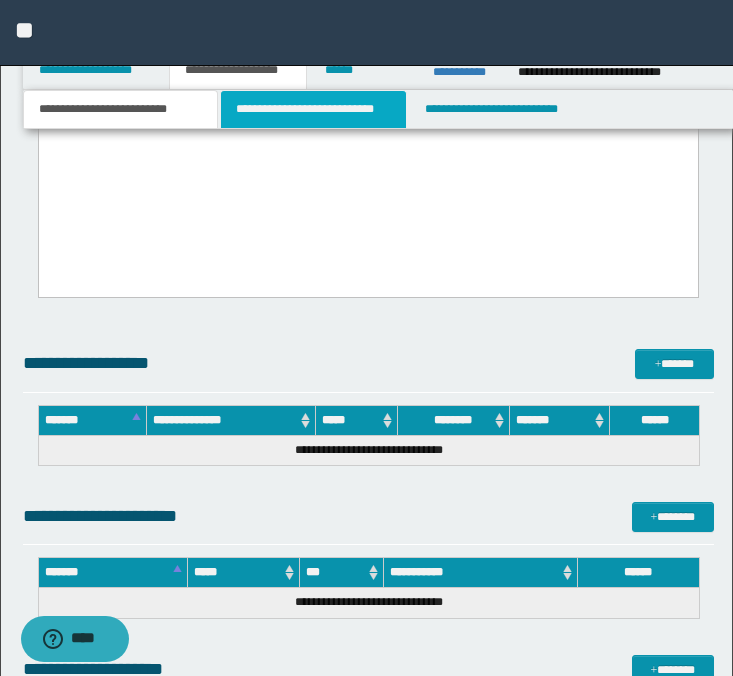 click on "**********" at bounding box center (314, 109) 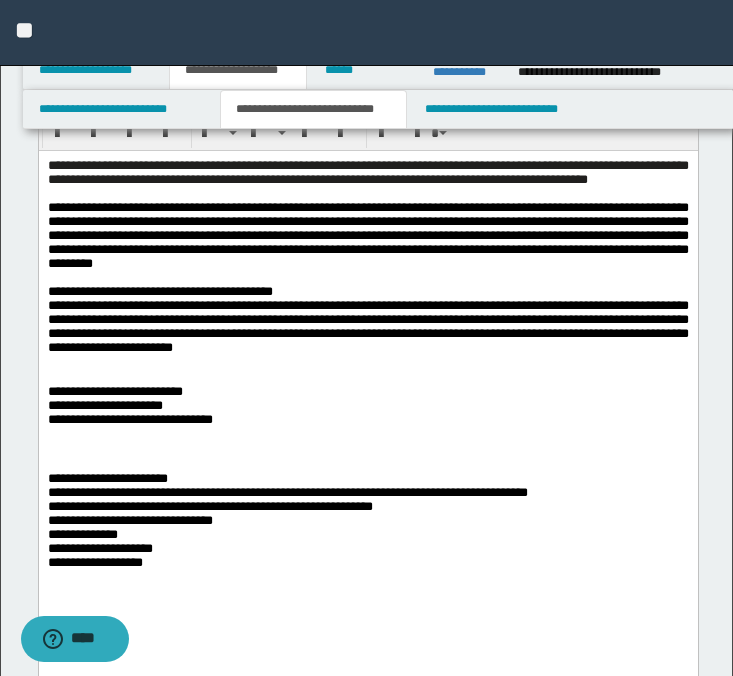 scroll, scrollTop: 565, scrollLeft: 0, axis: vertical 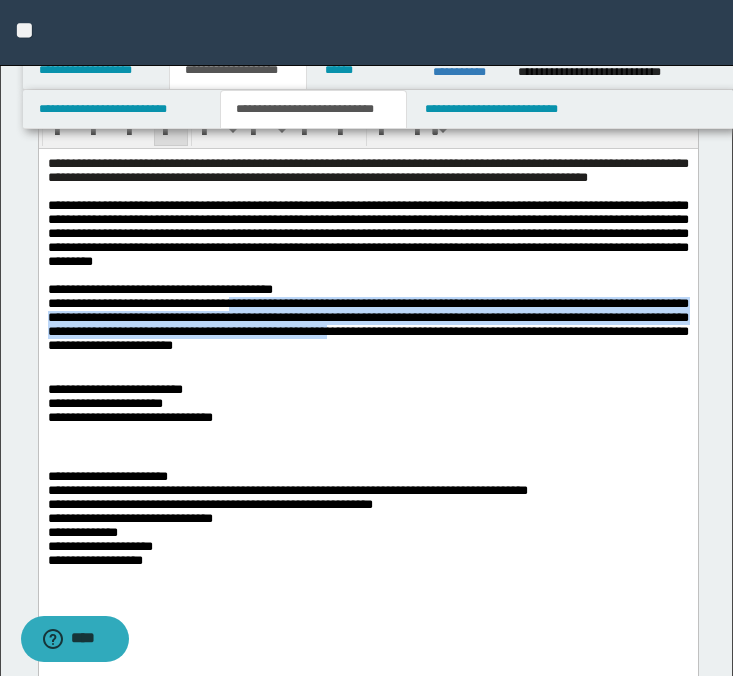 drag, startPoint x: 241, startPoint y: 317, endPoint x: 440, endPoint y: 342, distance: 200.56421 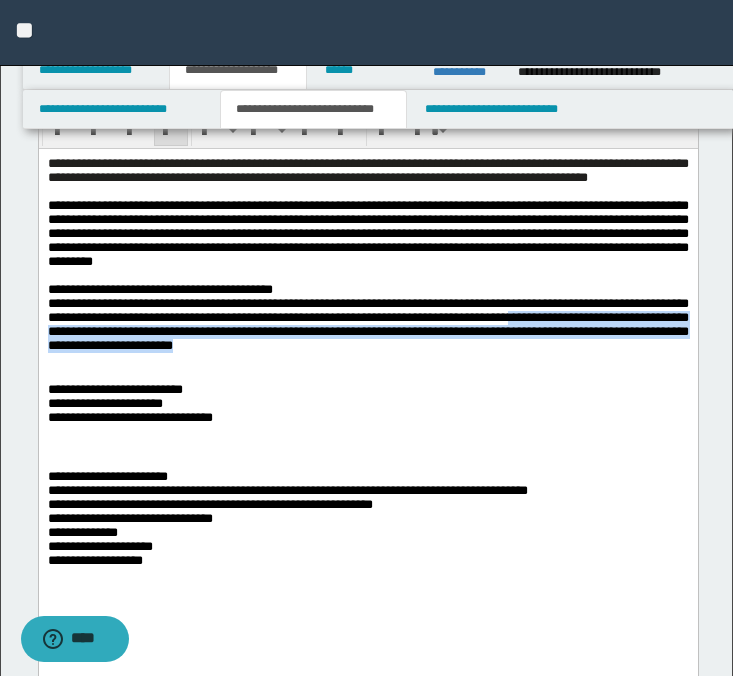 drag, startPoint x: 582, startPoint y: 340, endPoint x: 613, endPoint y: 361, distance: 37.44329 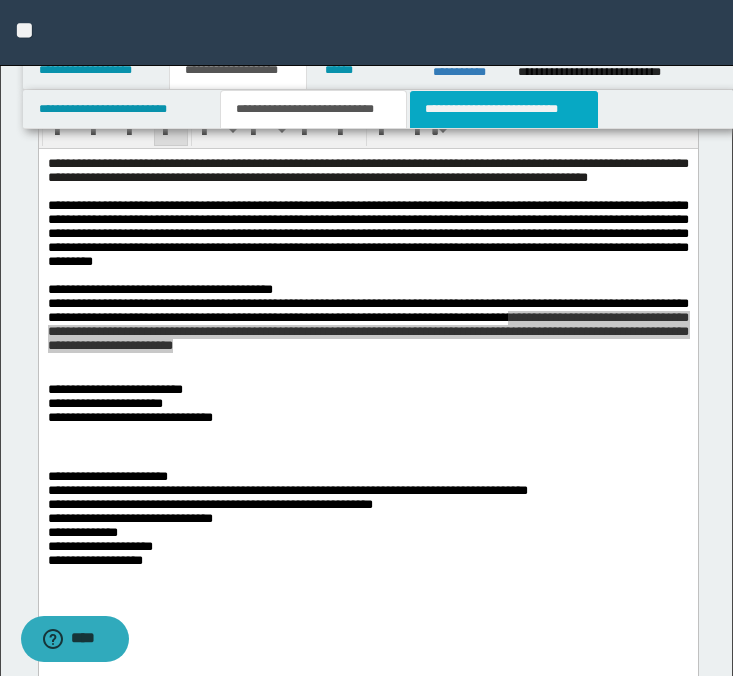click on "**********" at bounding box center [504, 109] 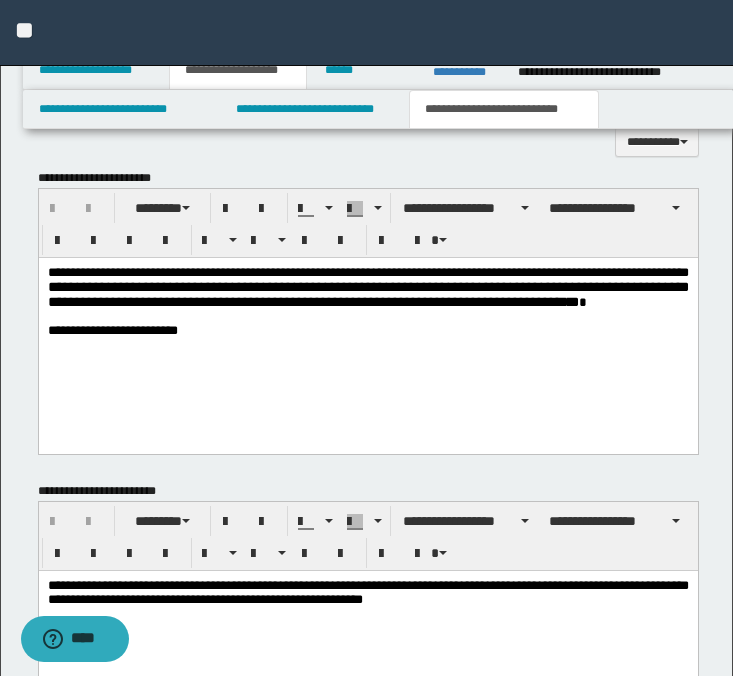 scroll, scrollTop: 878, scrollLeft: 0, axis: vertical 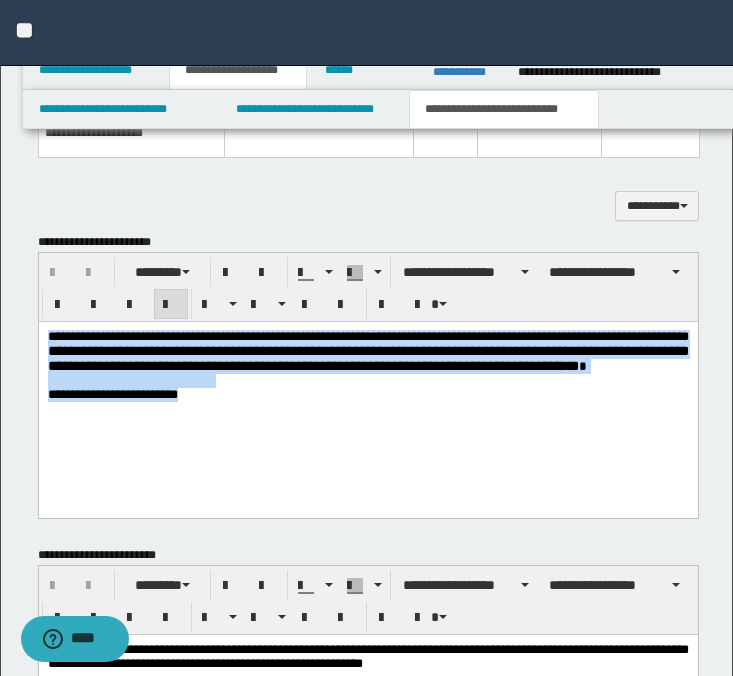 drag, startPoint x: 223, startPoint y: 405, endPoint x: -4, endPoint y: 242, distance: 279.4602 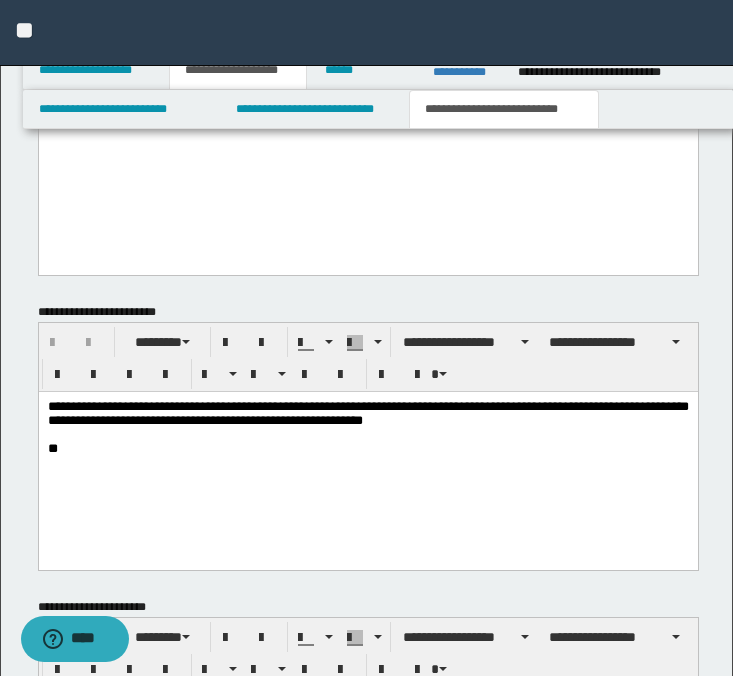 scroll, scrollTop: 2642, scrollLeft: 0, axis: vertical 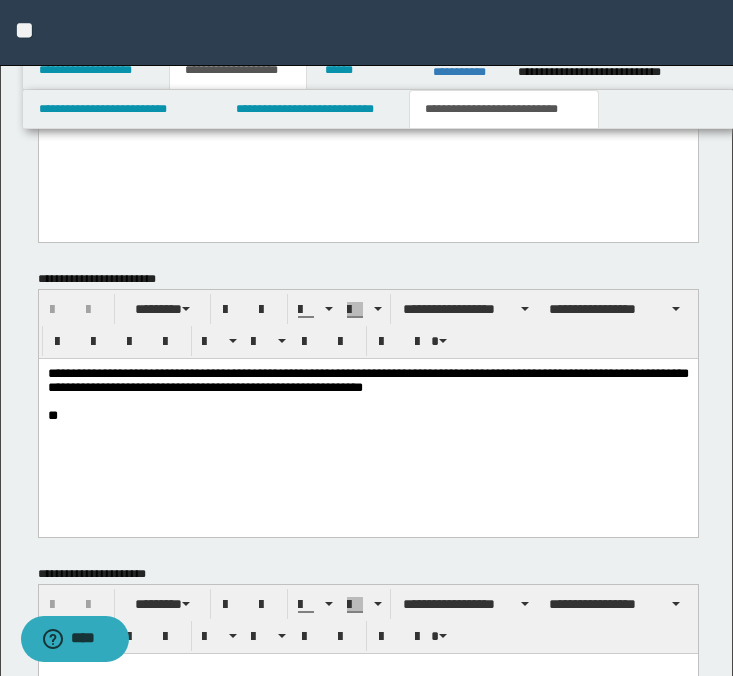 drag, startPoint x: 50, startPoint y: -1418, endPoint x: 536, endPoint y: 334, distance: 1818.1584 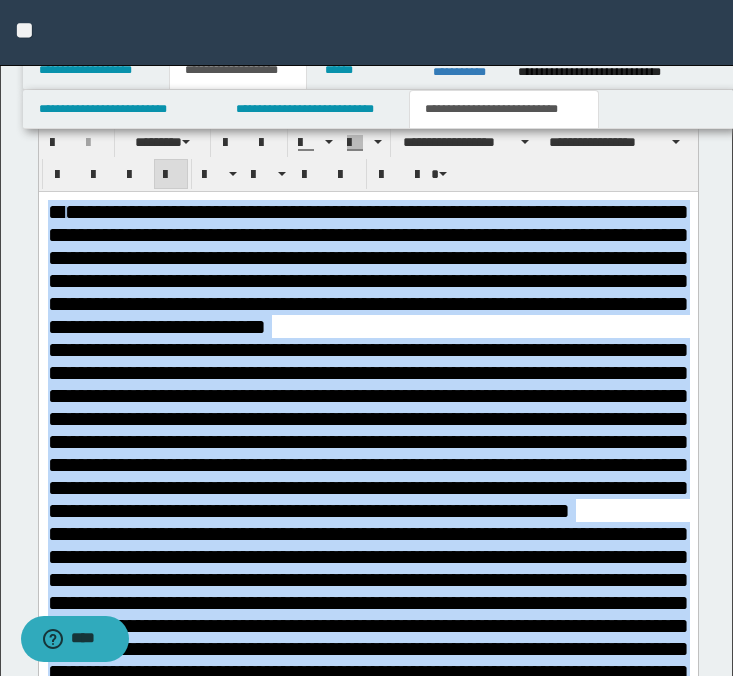 scroll, scrollTop: 868, scrollLeft: 0, axis: vertical 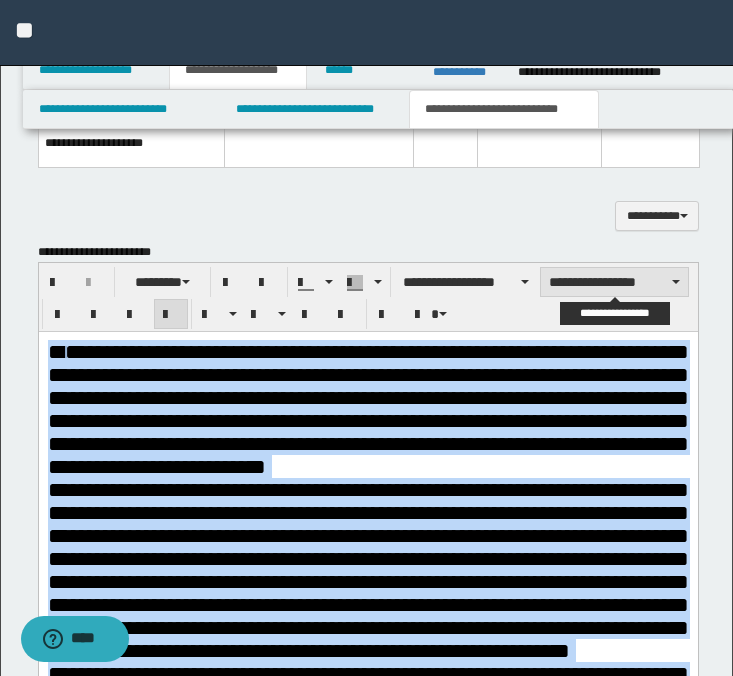 click on "**********" at bounding box center (614, 282) 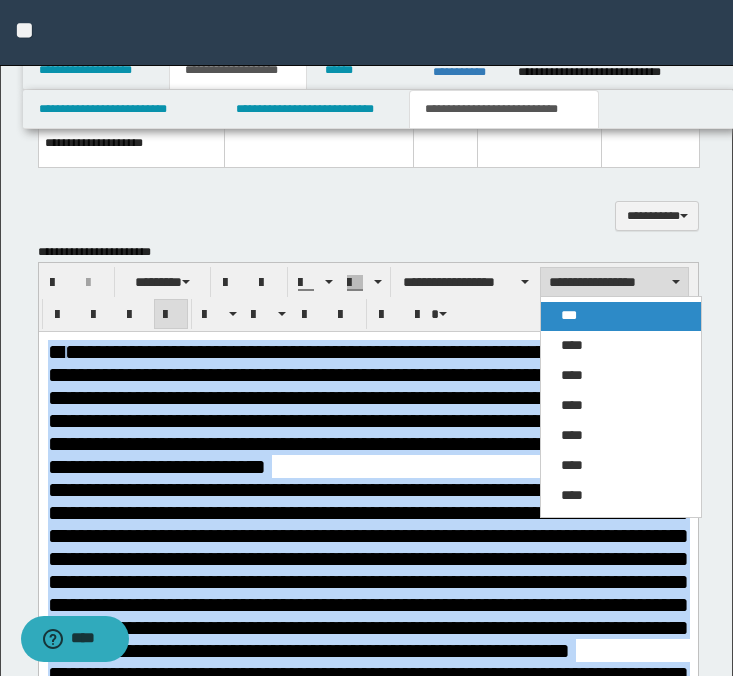 click on "***" at bounding box center [621, 316] 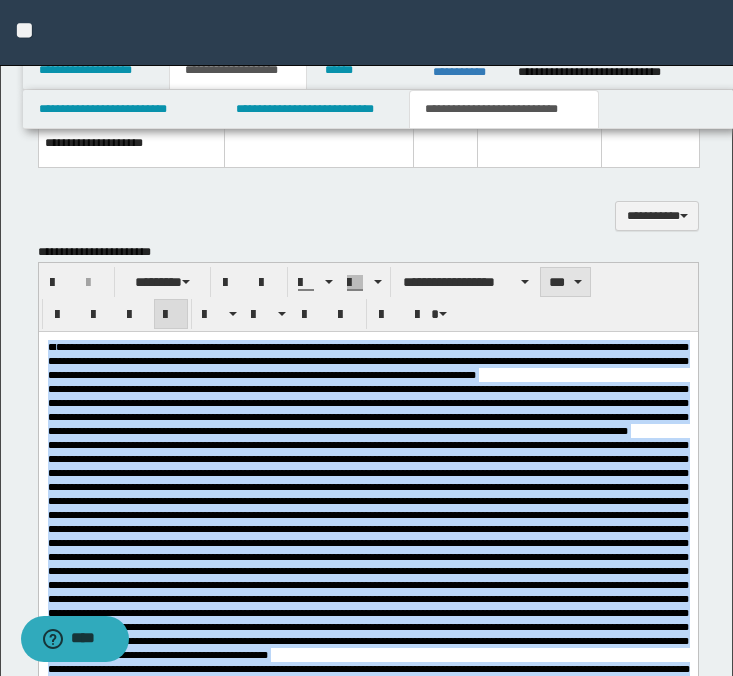 click on "***" at bounding box center (565, 282) 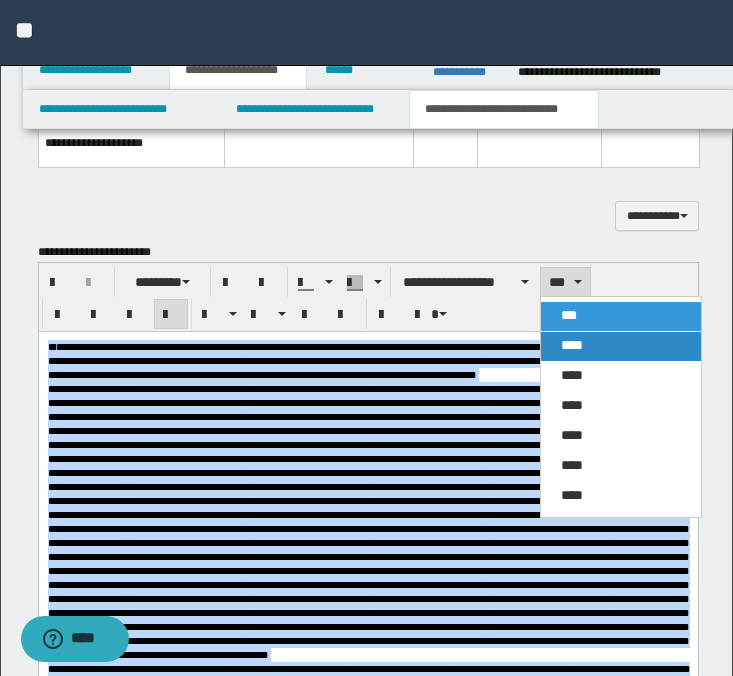 click on "****" at bounding box center (572, 345) 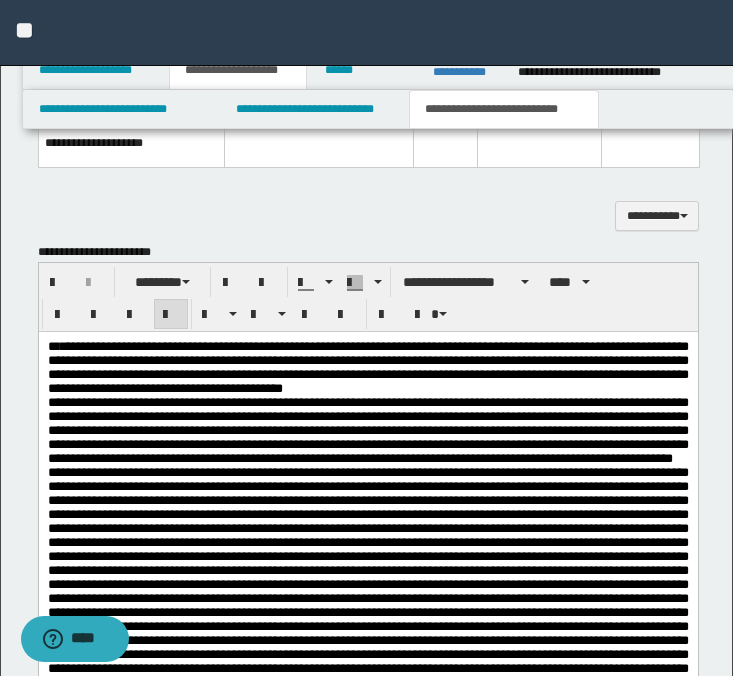 click on "**********" at bounding box center [367, 368] 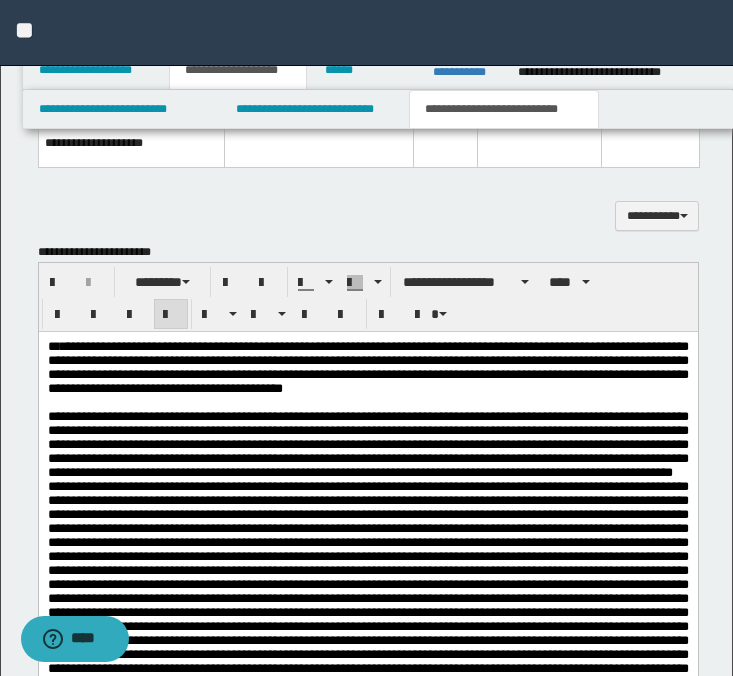 click on "**********" at bounding box center (367, 445) 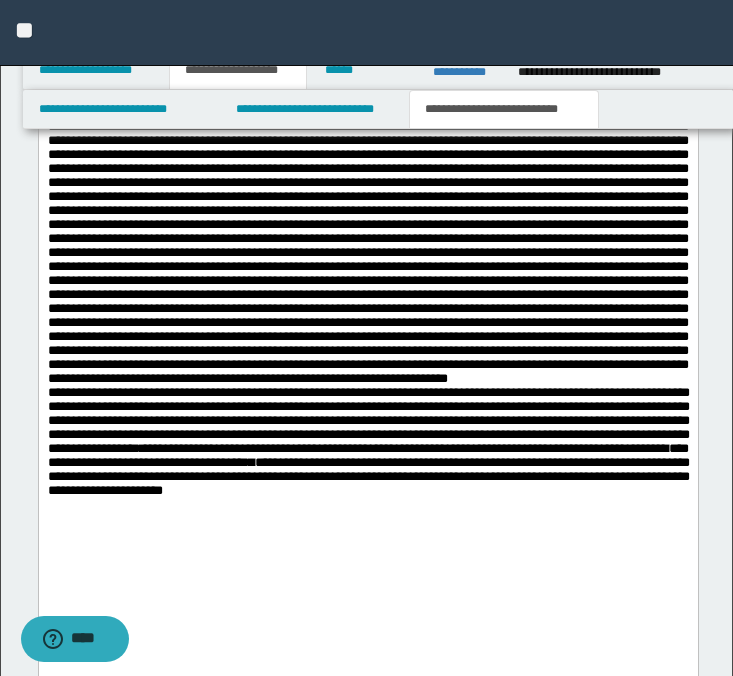 scroll, scrollTop: 1338, scrollLeft: 0, axis: vertical 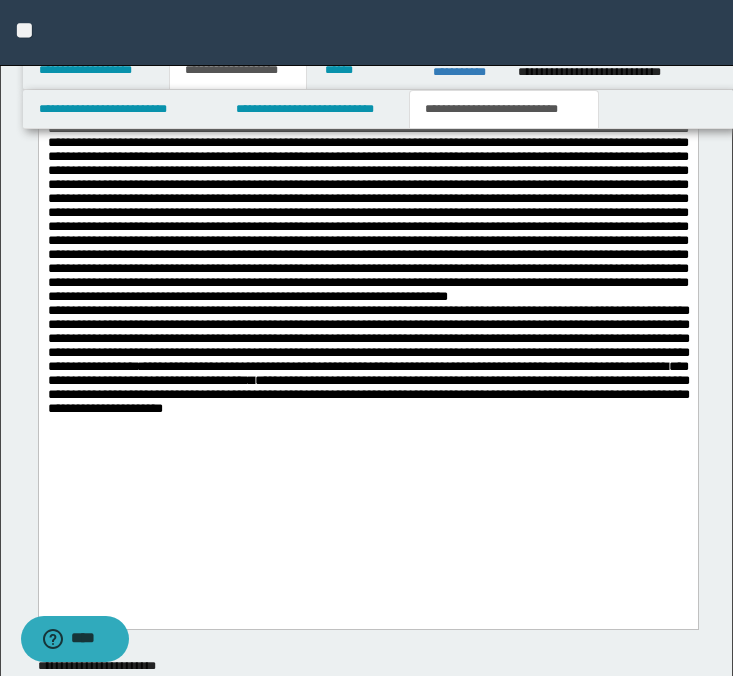 click at bounding box center [367, 165] 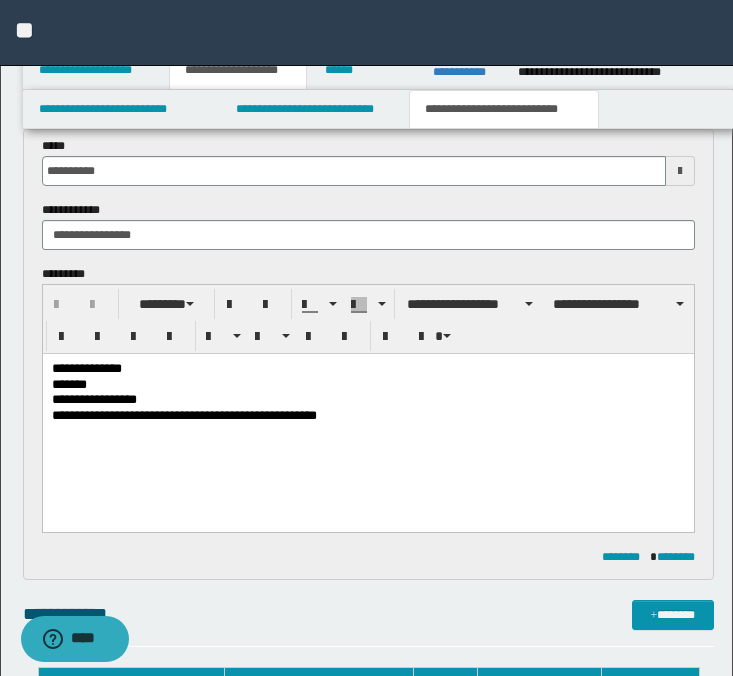 scroll, scrollTop: 642, scrollLeft: 0, axis: vertical 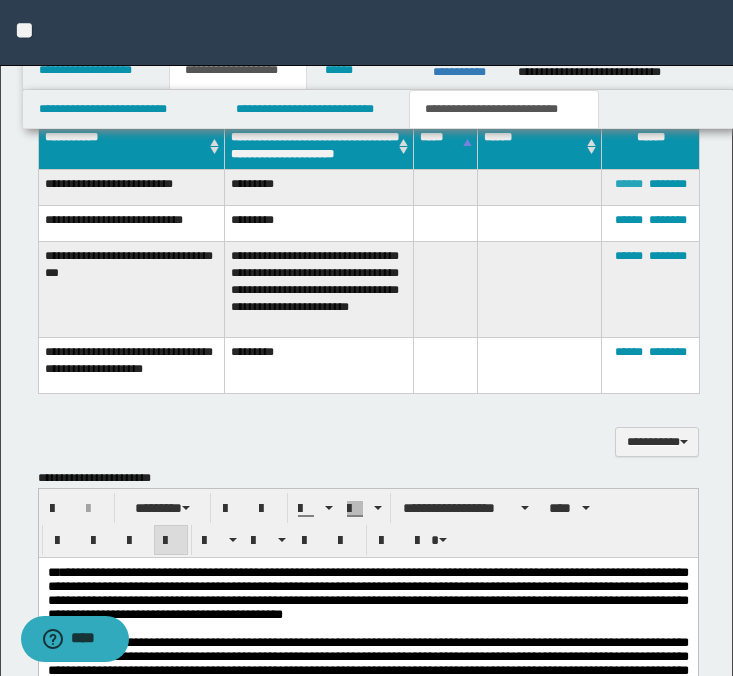 click on "******" at bounding box center [629, 184] 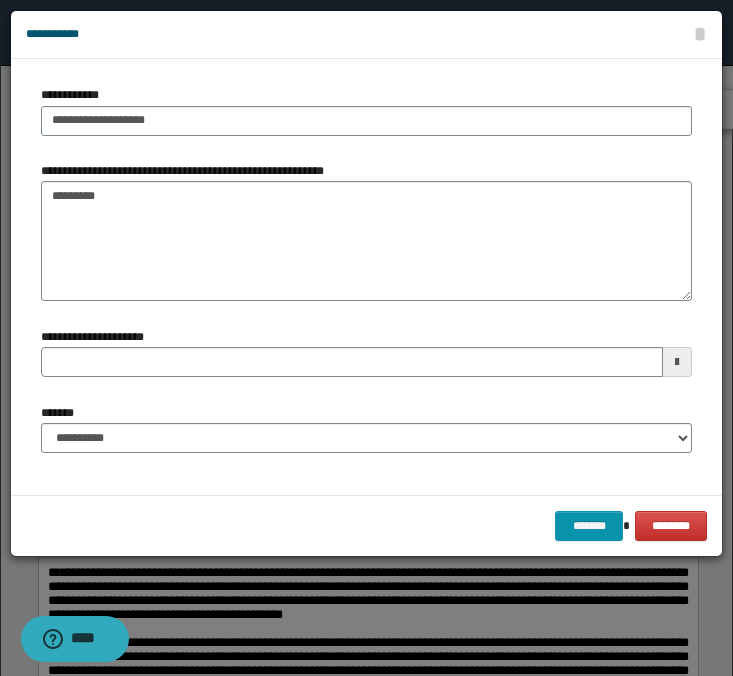 type 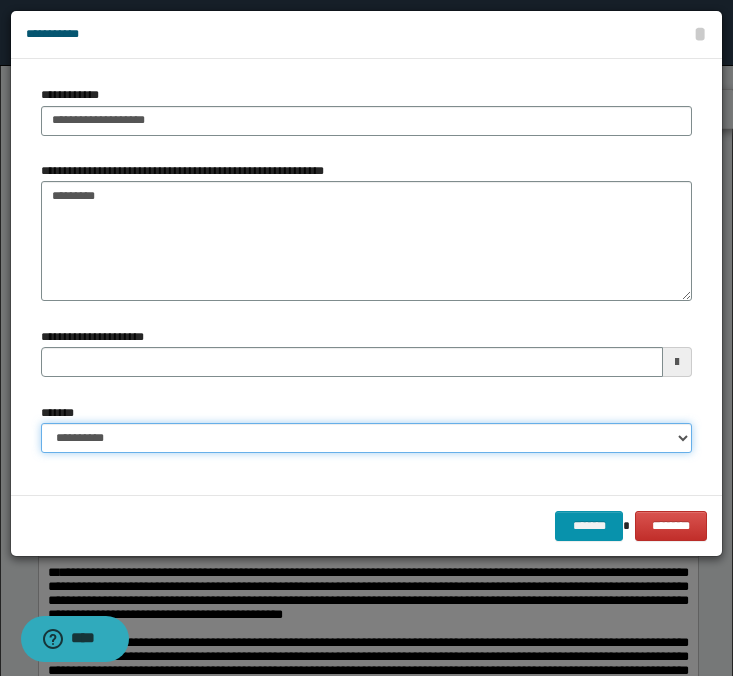 click on "**********" at bounding box center [366, 438] 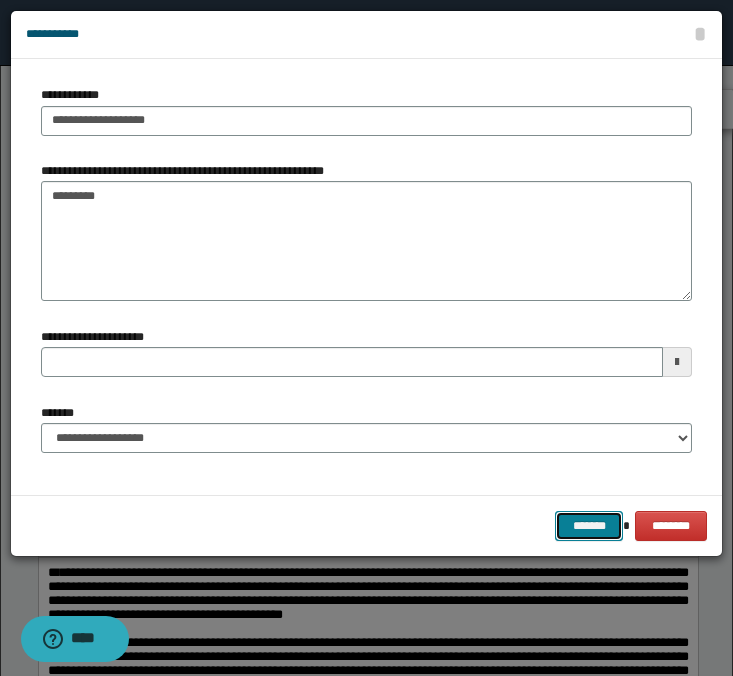 click on "*******" at bounding box center [589, 526] 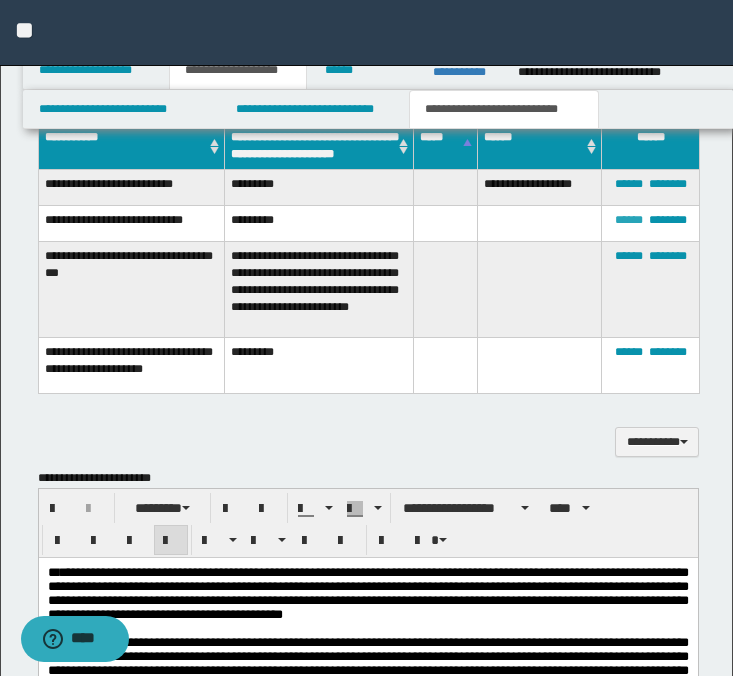 click on "******" at bounding box center [629, 220] 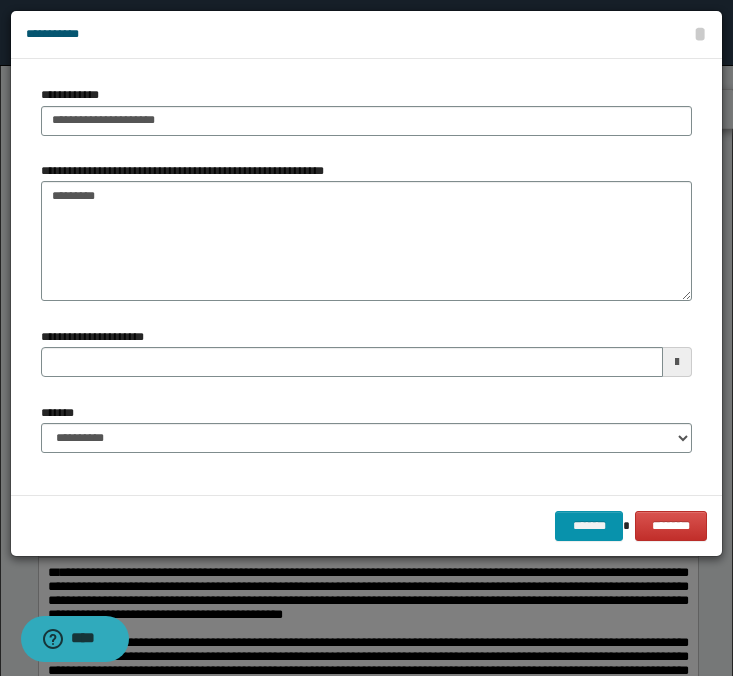 type 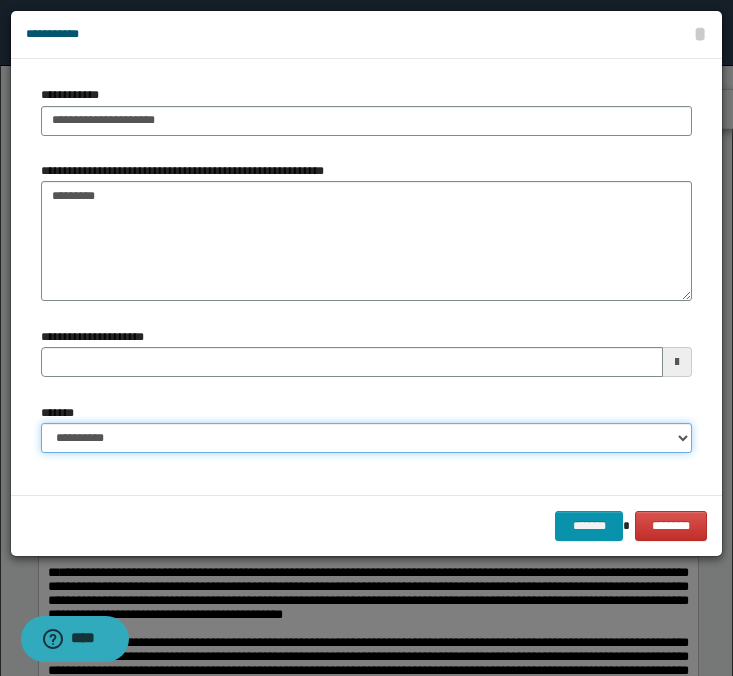 click on "**********" at bounding box center (366, 438) 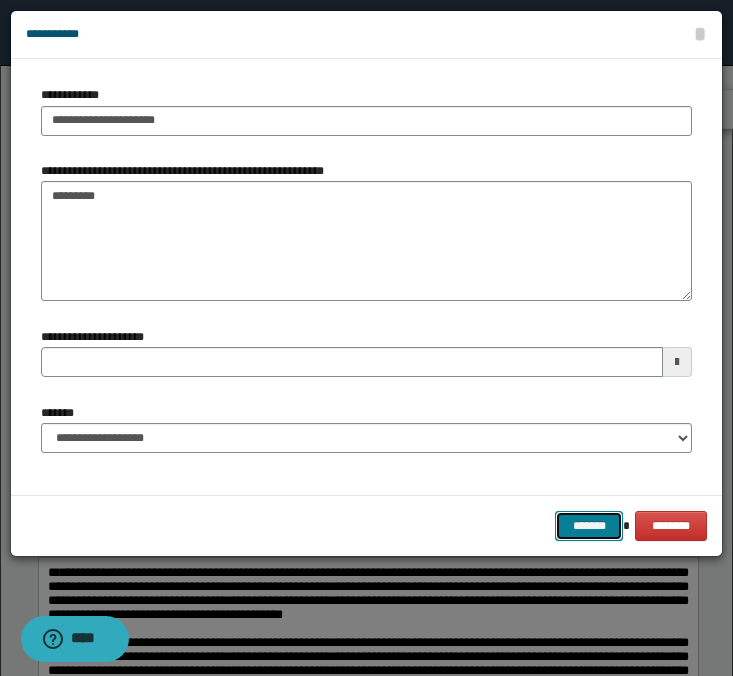 click on "*******" at bounding box center [589, 526] 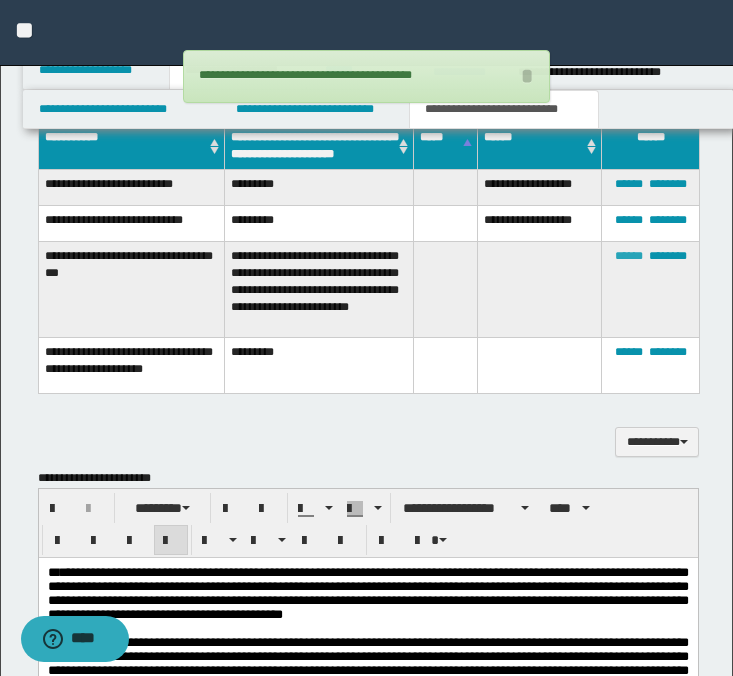 click on "******" at bounding box center [629, 256] 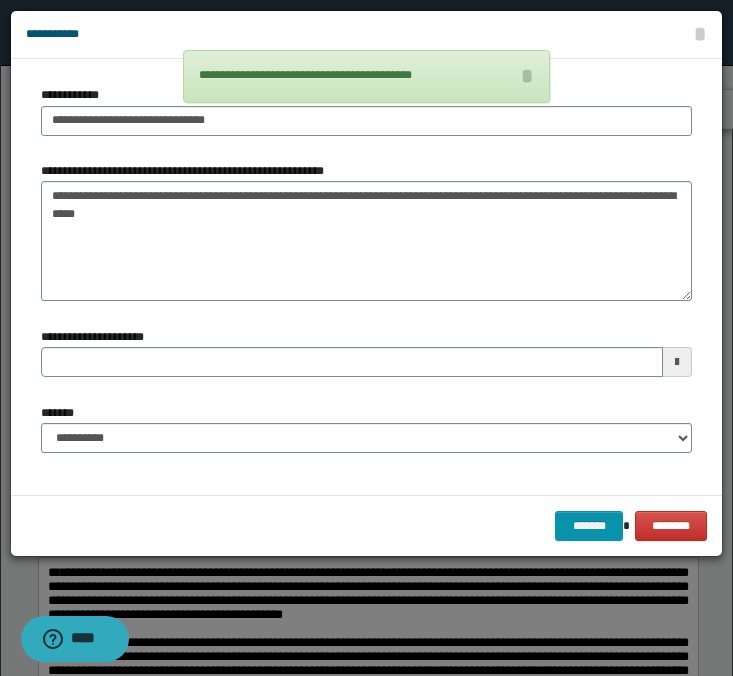 type 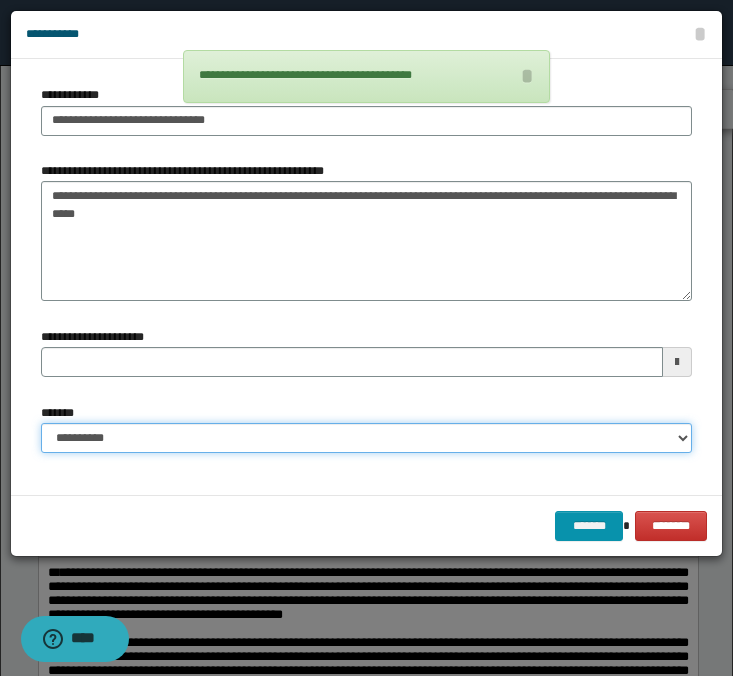 click on "**********" at bounding box center (366, 438) 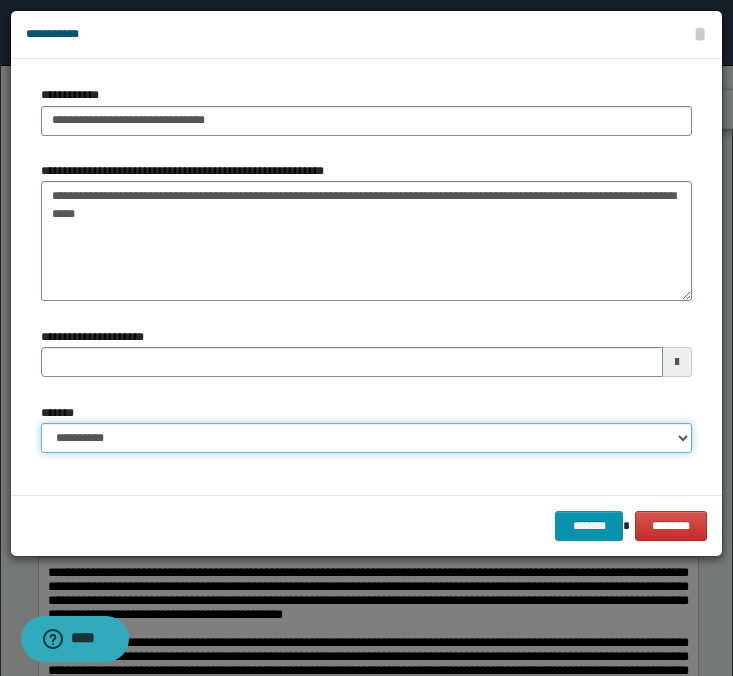 select on "*" 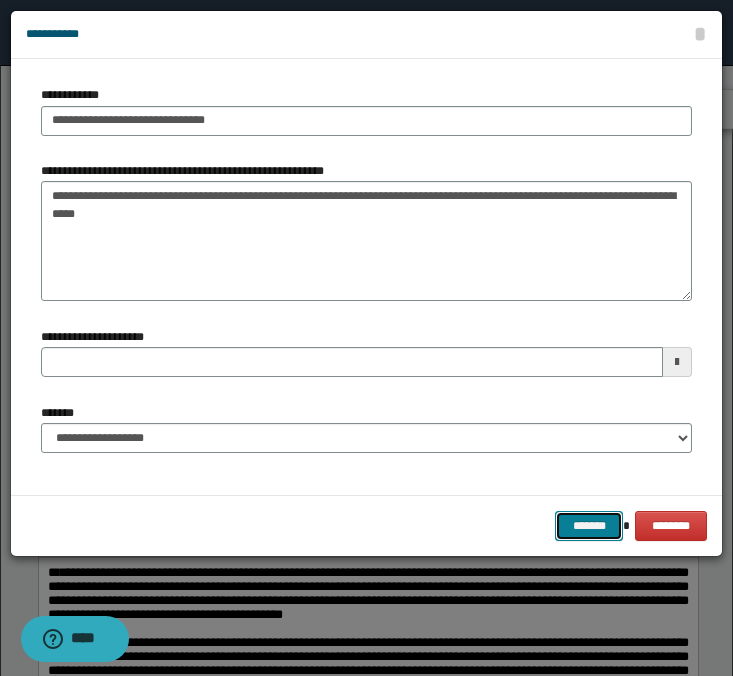 click on "*******" at bounding box center [589, 526] 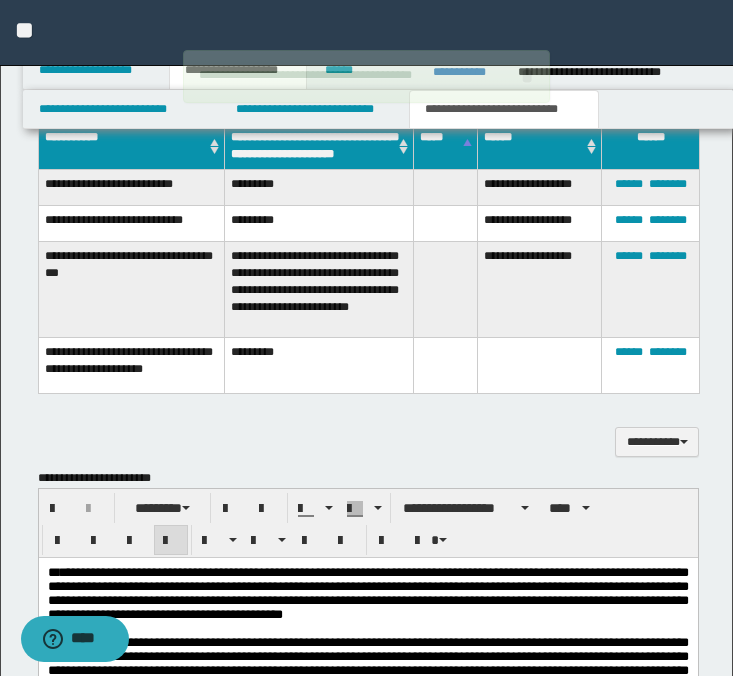 type 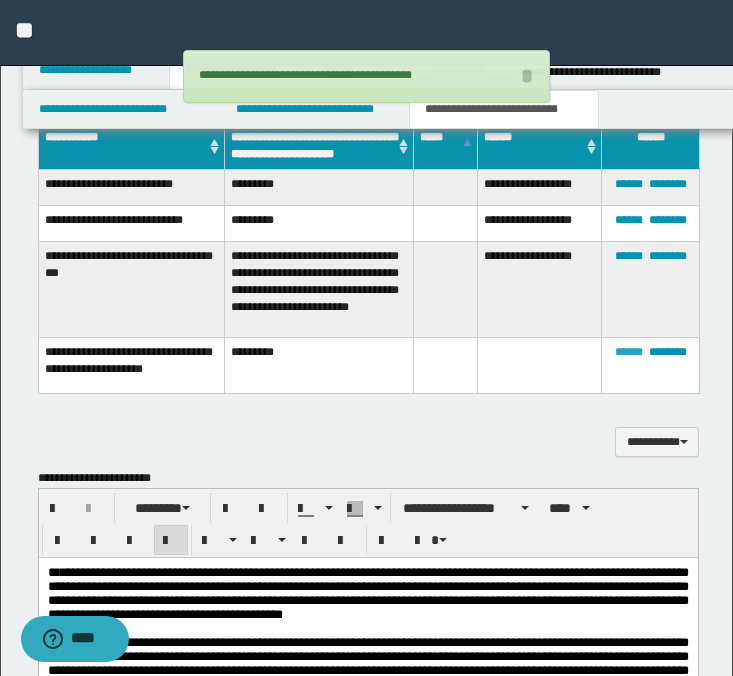 click on "******" at bounding box center [629, 352] 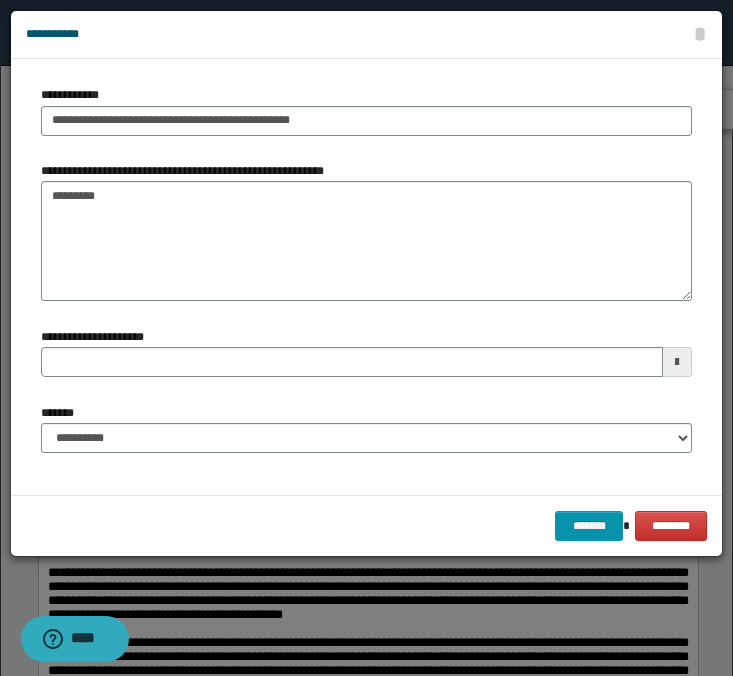 type 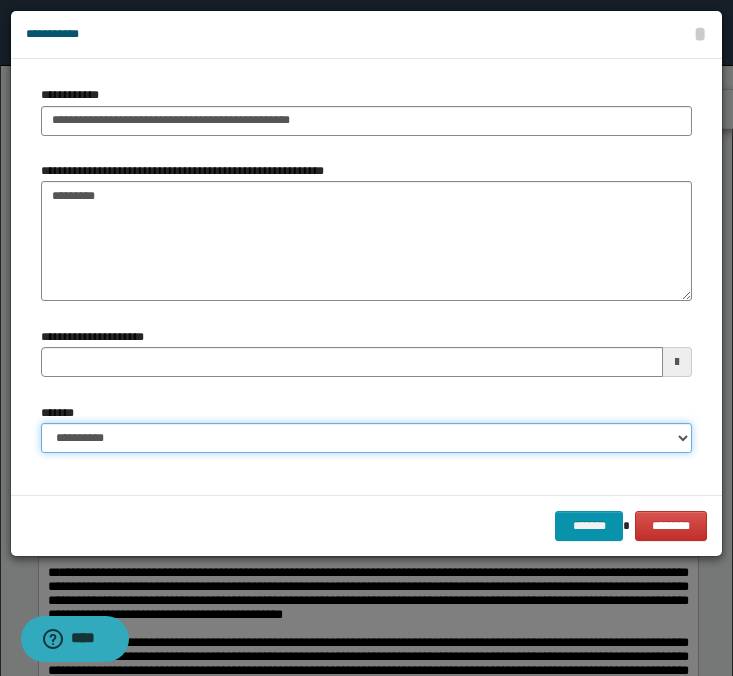 click on "**********" at bounding box center (366, 438) 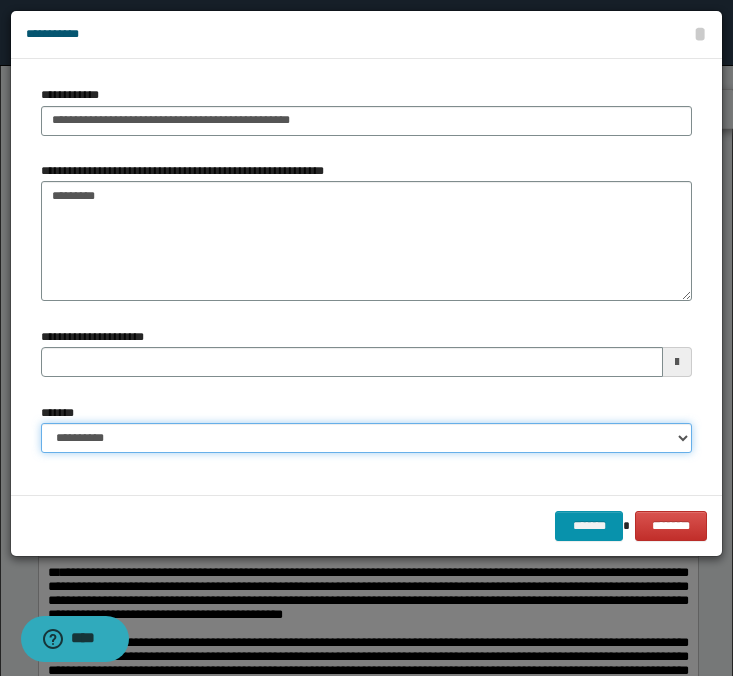 select on "*" 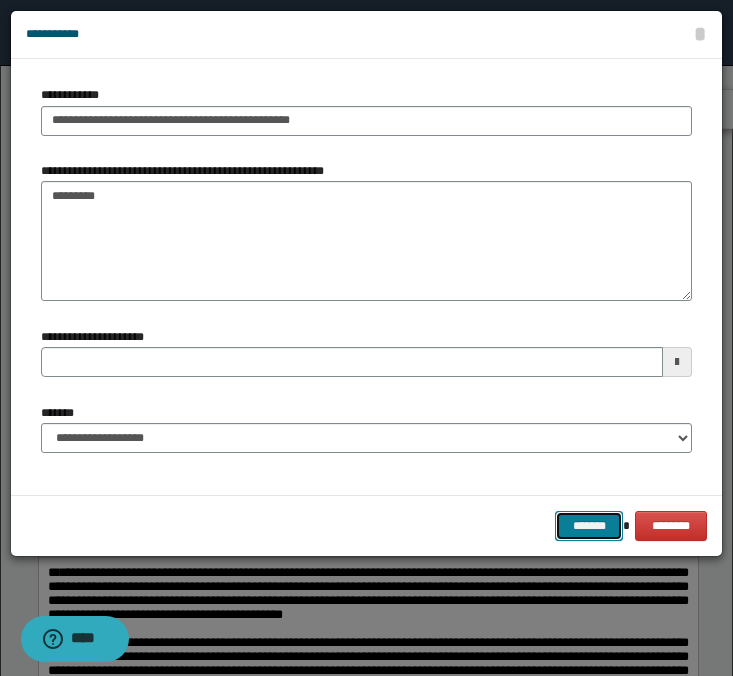 click on "*******" at bounding box center (589, 526) 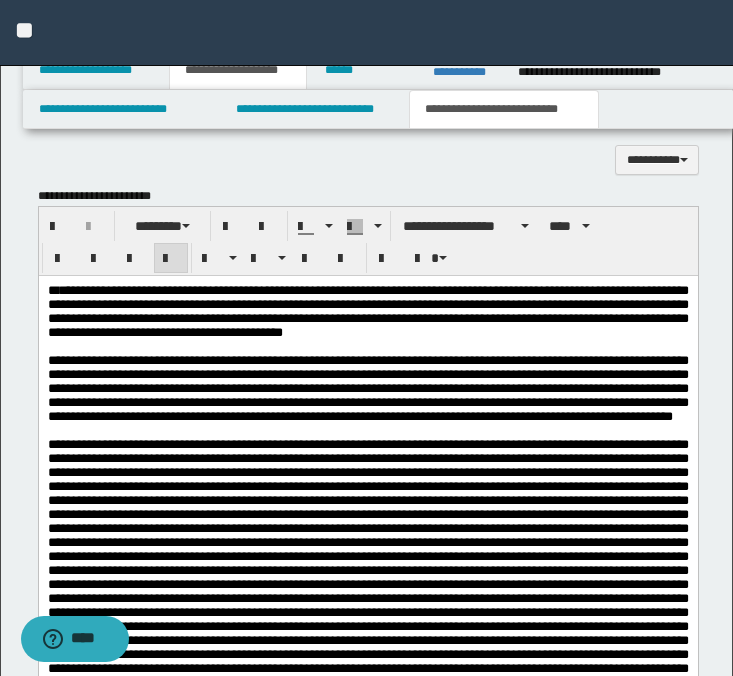 scroll, scrollTop: 814, scrollLeft: 0, axis: vertical 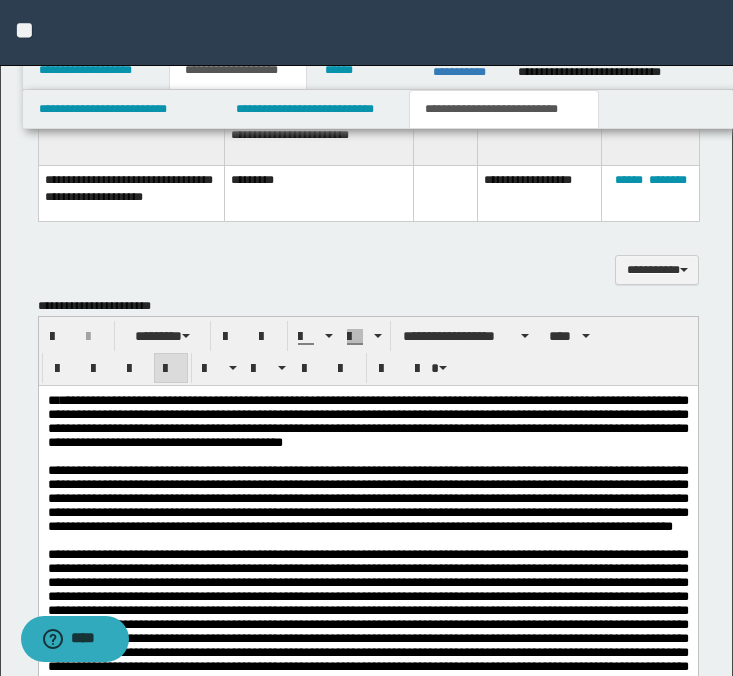 click on "**********" at bounding box center [367, 422] 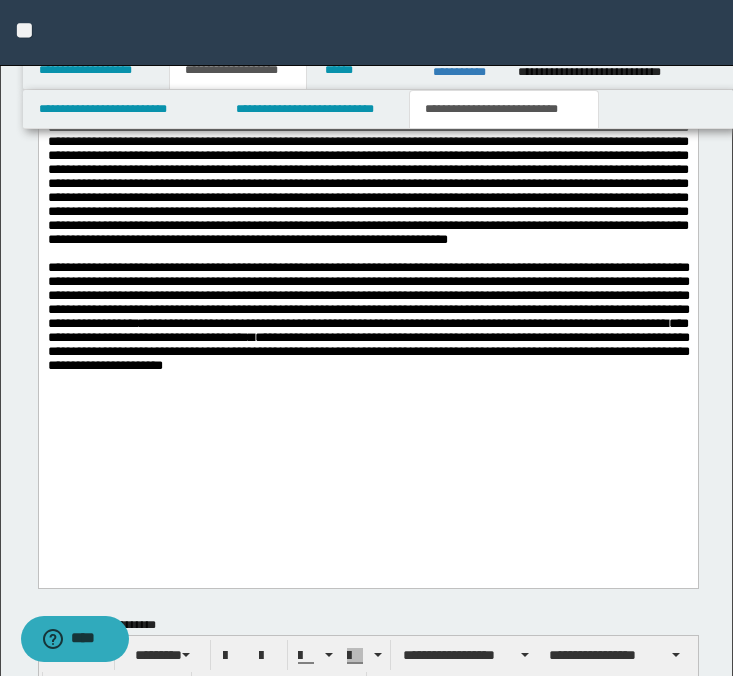 scroll, scrollTop: 1397, scrollLeft: 0, axis: vertical 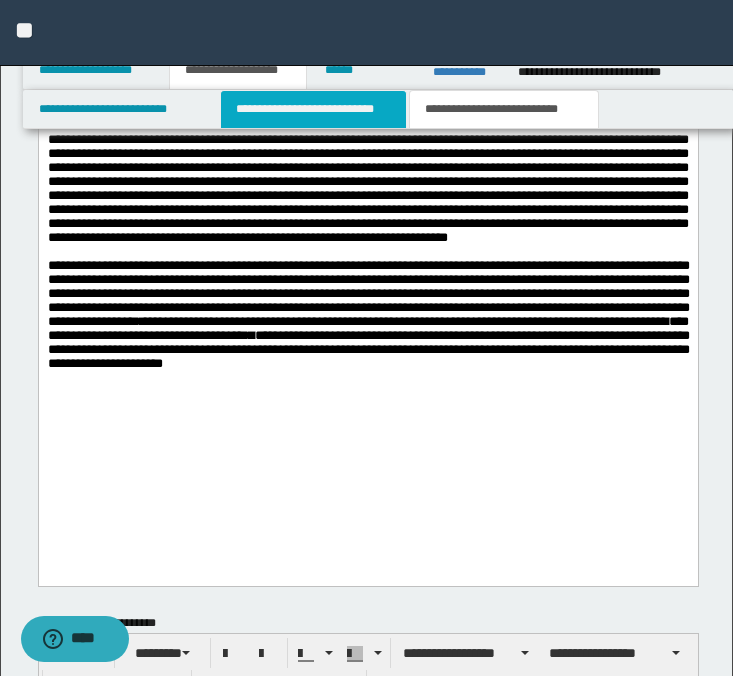 click on "**********" at bounding box center (314, 109) 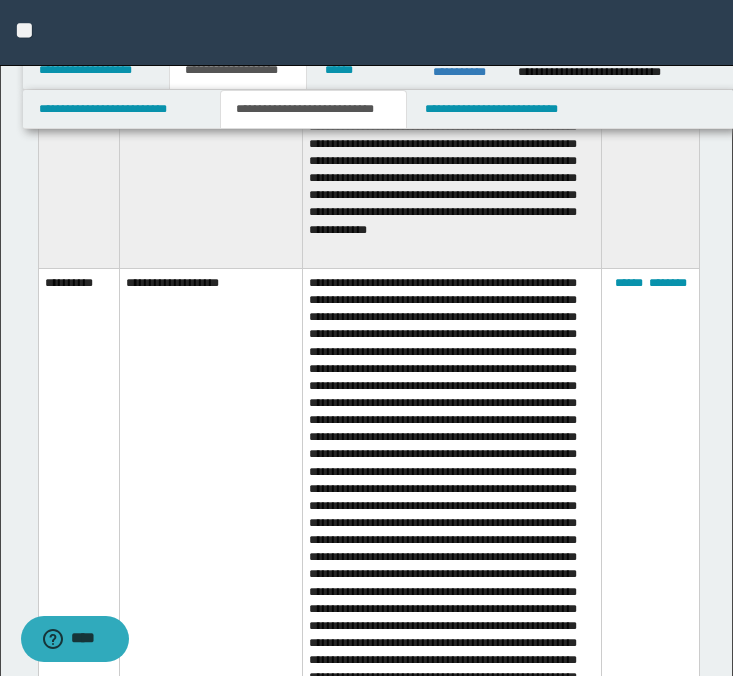 click on "**********" at bounding box center [315, 109] 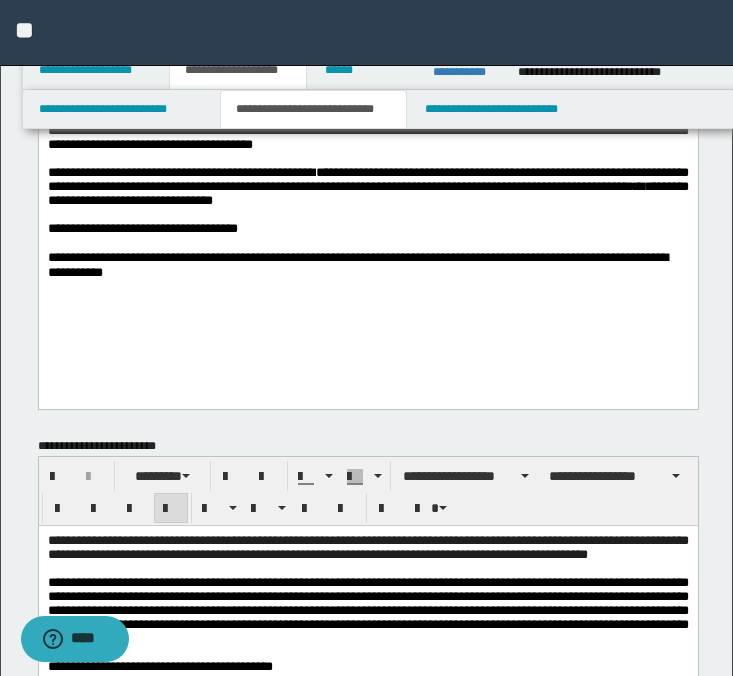 scroll, scrollTop: 0, scrollLeft: 0, axis: both 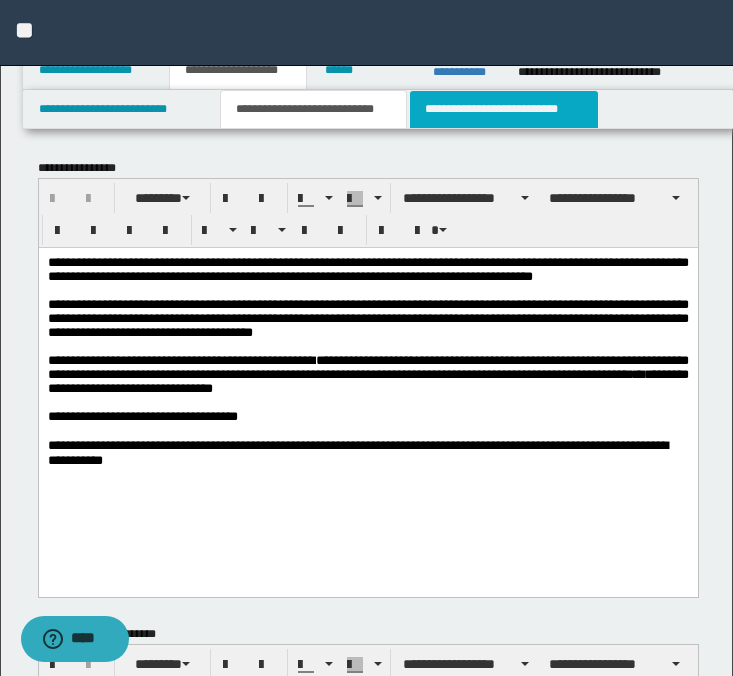 click on "**********" at bounding box center (504, 109) 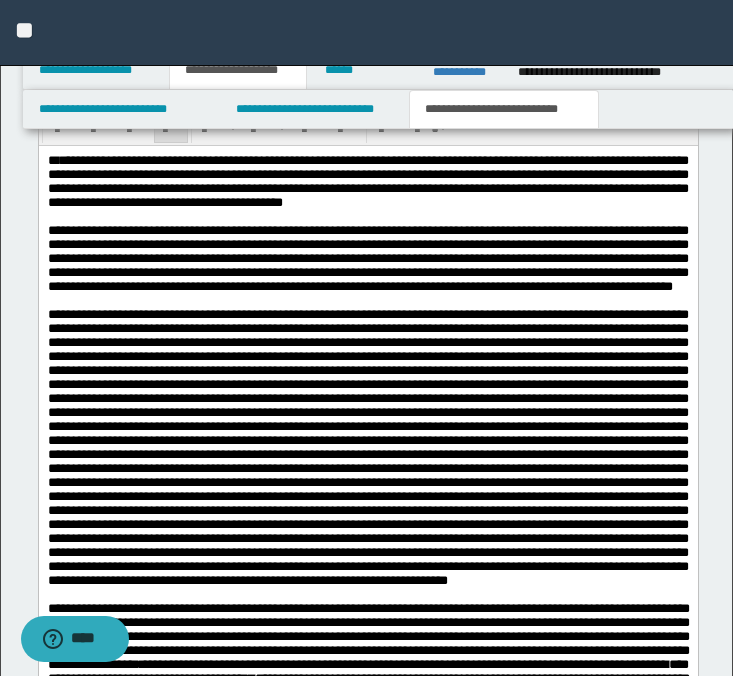 scroll, scrollTop: 859, scrollLeft: 0, axis: vertical 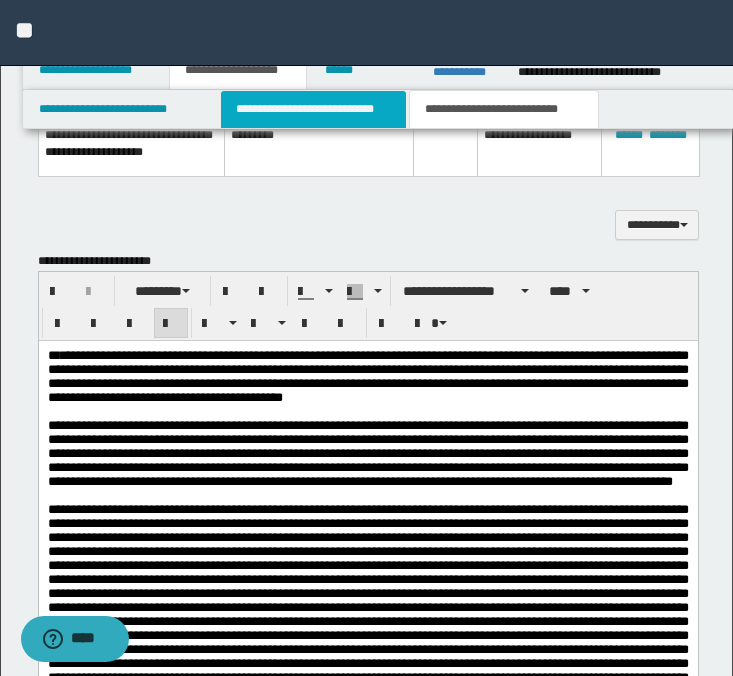 click on "**********" at bounding box center [314, 109] 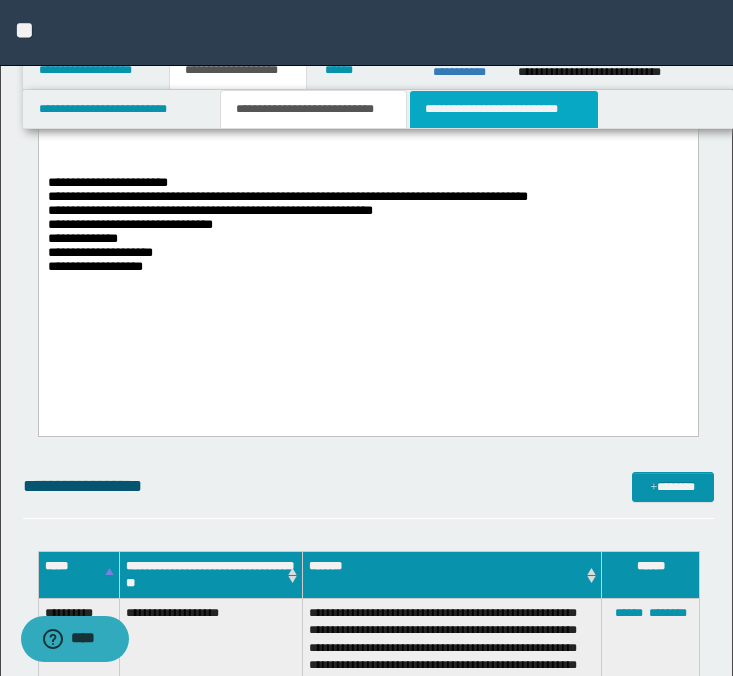 click on "**********" at bounding box center (504, 109) 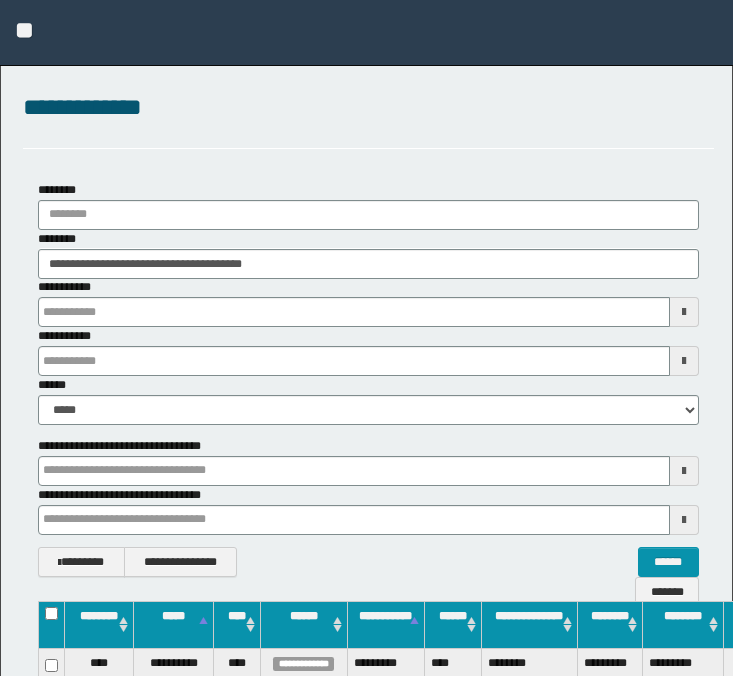 scroll, scrollTop: 125, scrollLeft: 62, axis: both 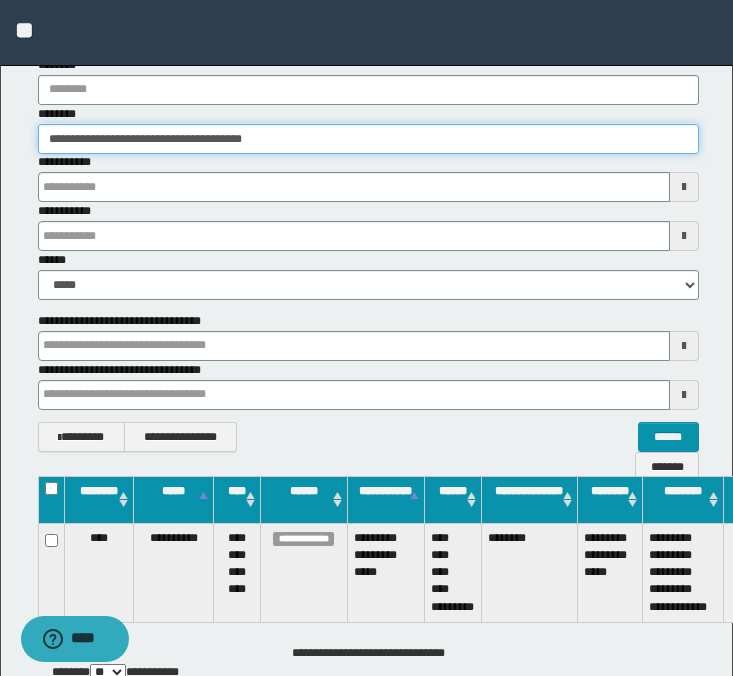 drag, startPoint x: 355, startPoint y: 140, endPoint x: 35, endPoint y: 134, distance: 320.05624 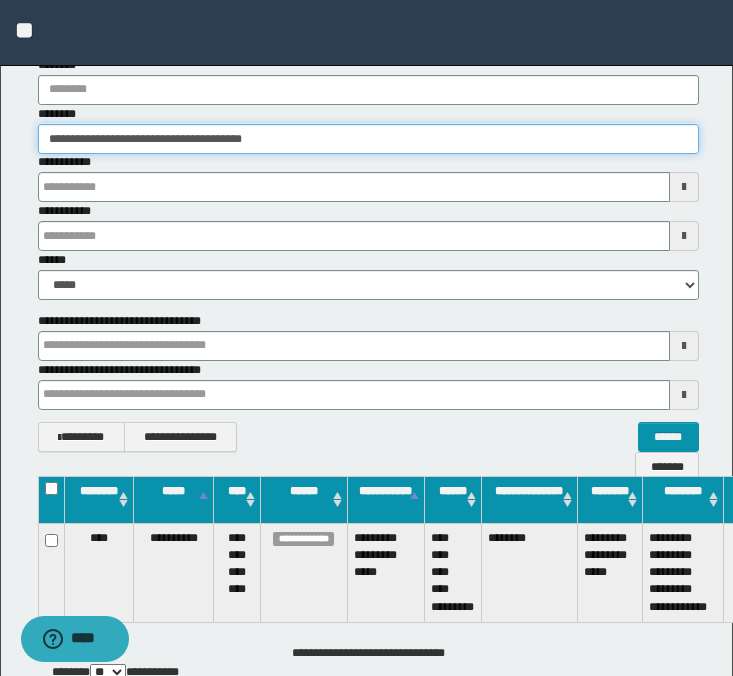 click on "**********" at bounding box center (368, 129) 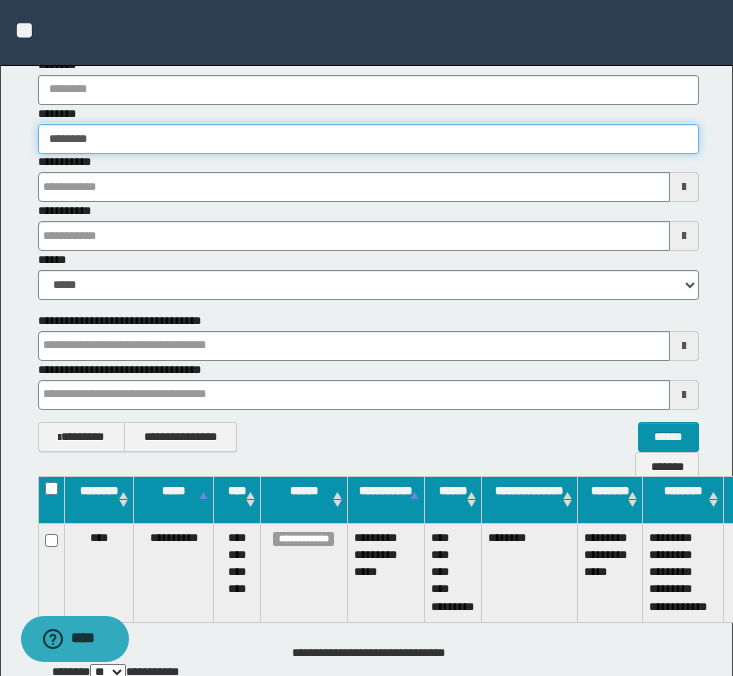 type on "********" 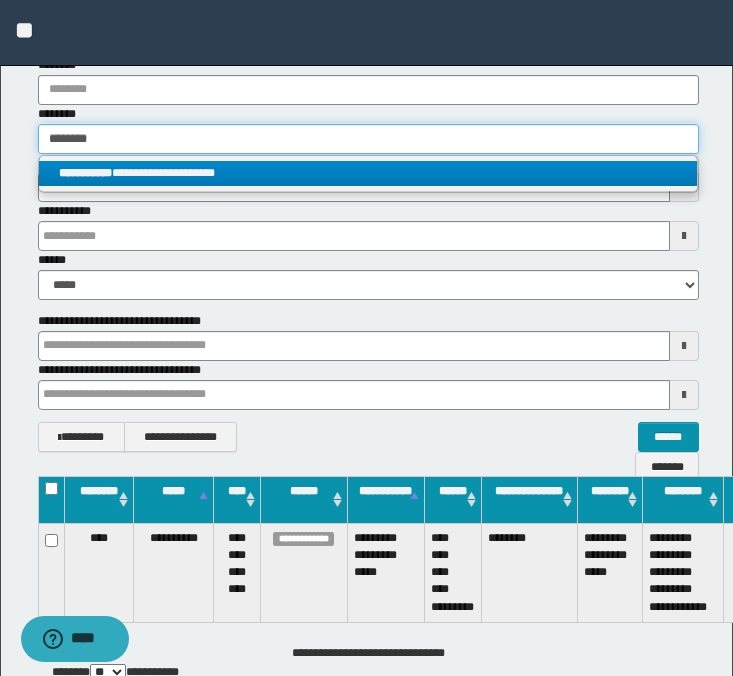 type on "********" 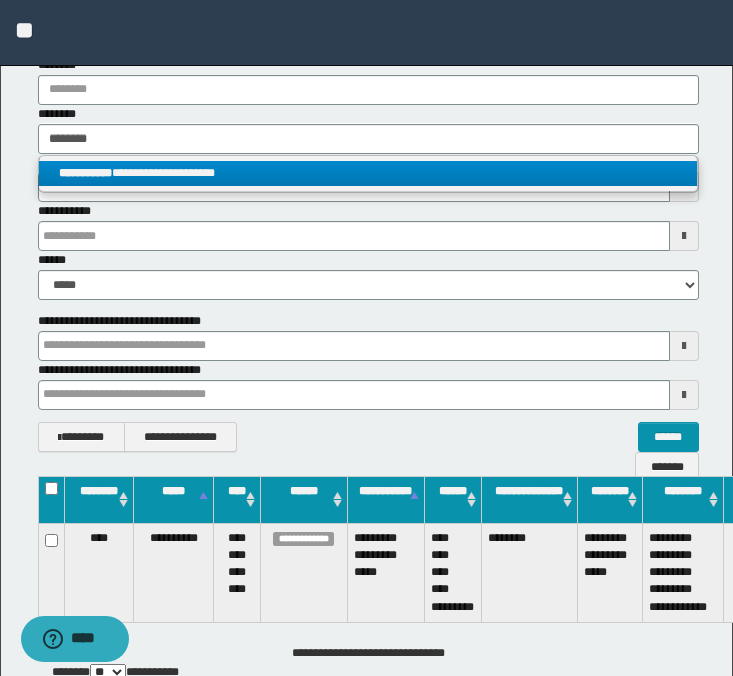 click on "**********" at bounding box center (368, 173) 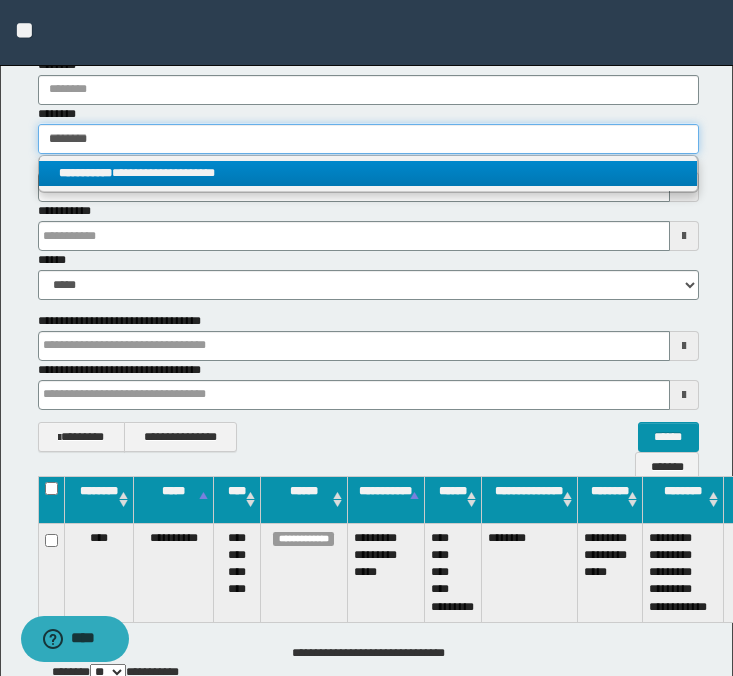 type 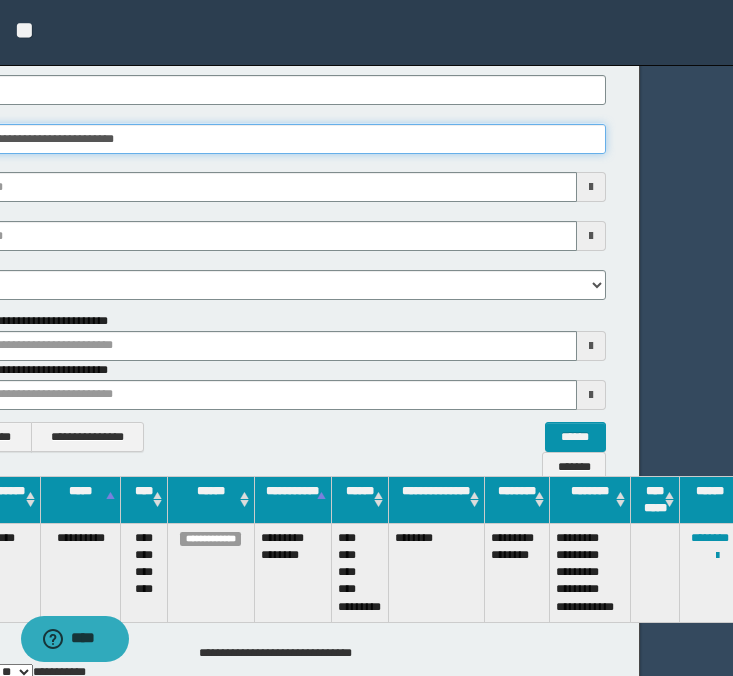 scroll, scrollTop: 125, scrollLeft: 99, axis: both 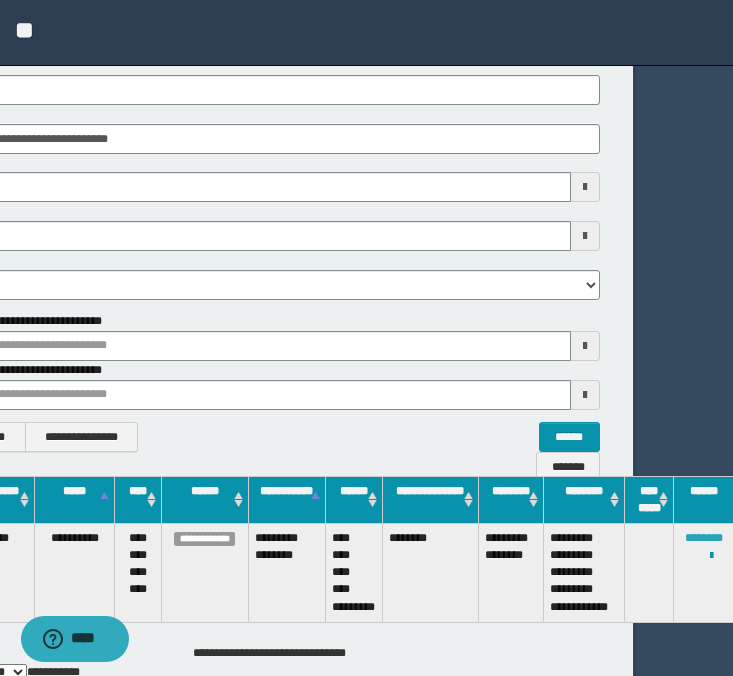 click on "********" at bounding box center [704, 538] 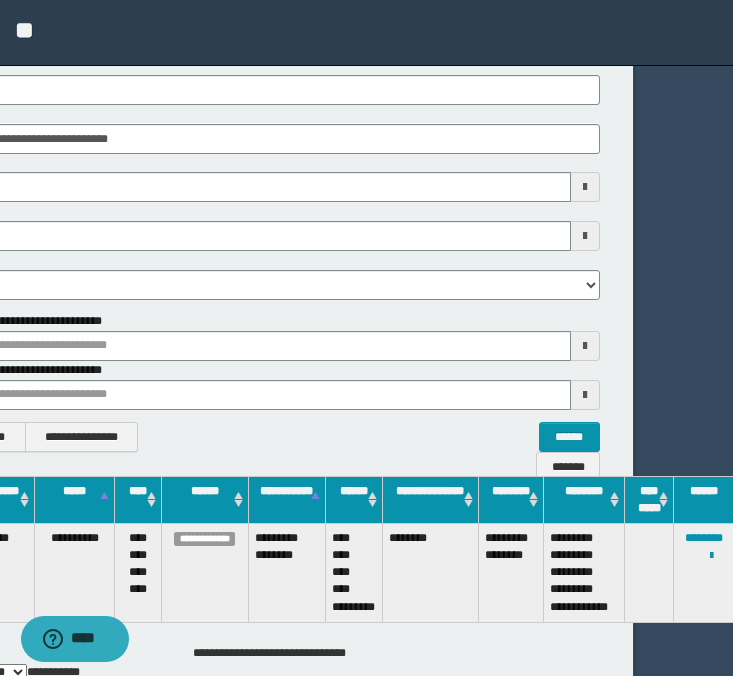 scroll, scrollTop: 125, scrollLeft: 0, axis: vertical 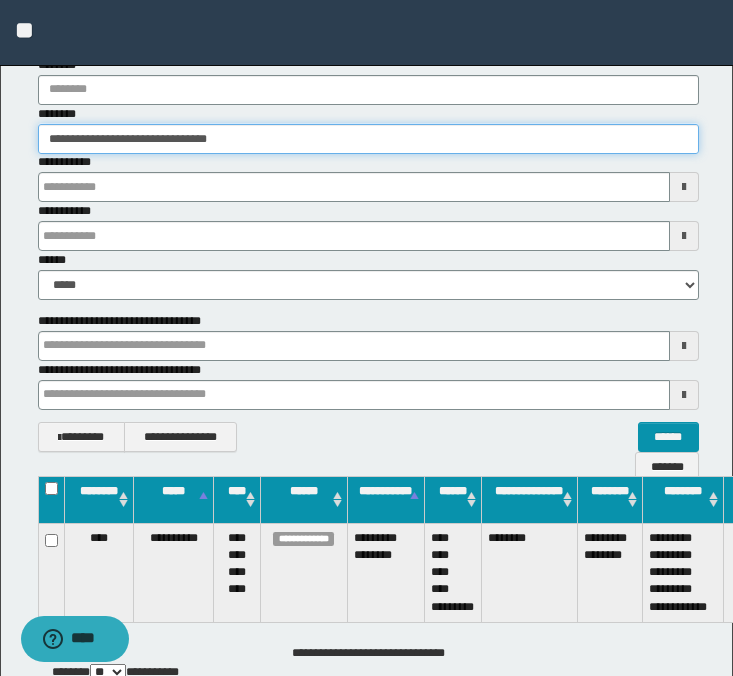 drag, startPoint x: 299, startPoint y: 146, endPoint x: -3, endPoint y: 141, distance: 302.04138 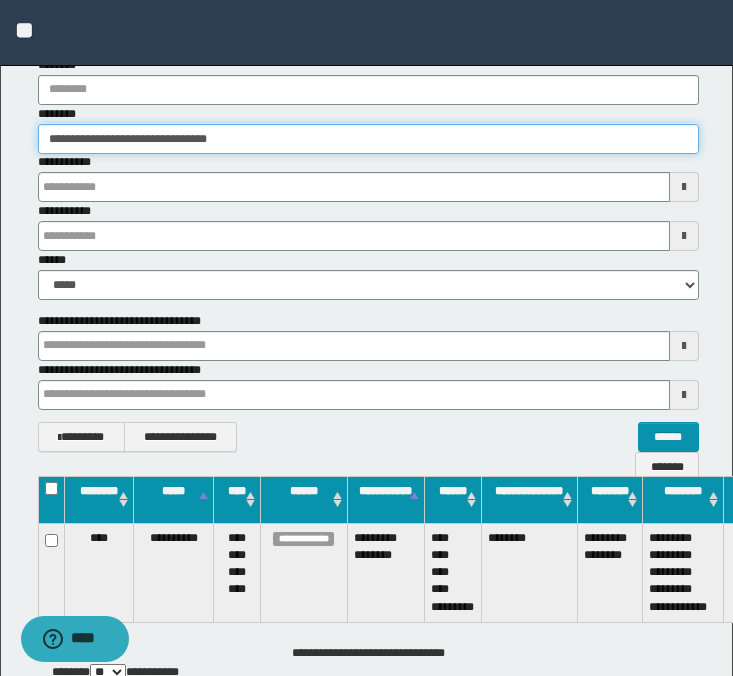 click on "**********" at bounding box center (366, 213) 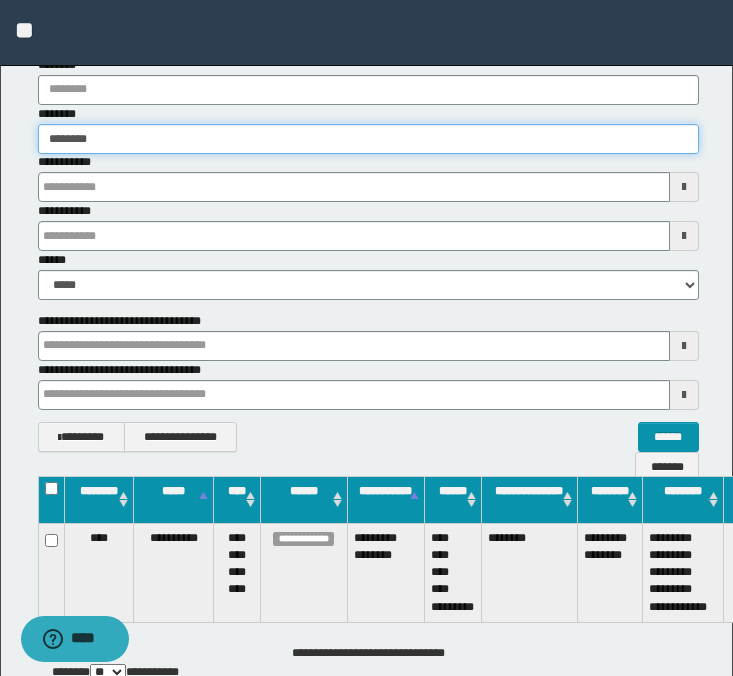 type on "********" 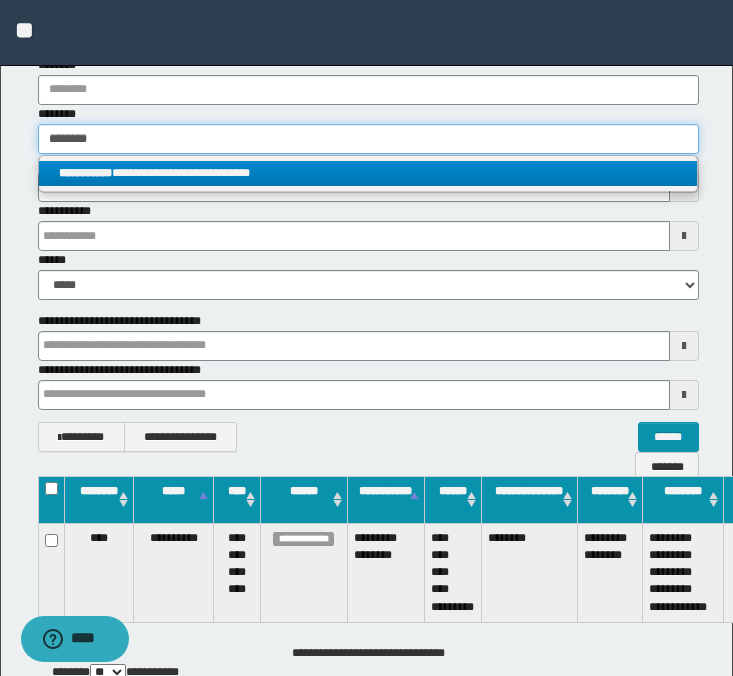 type on "********" 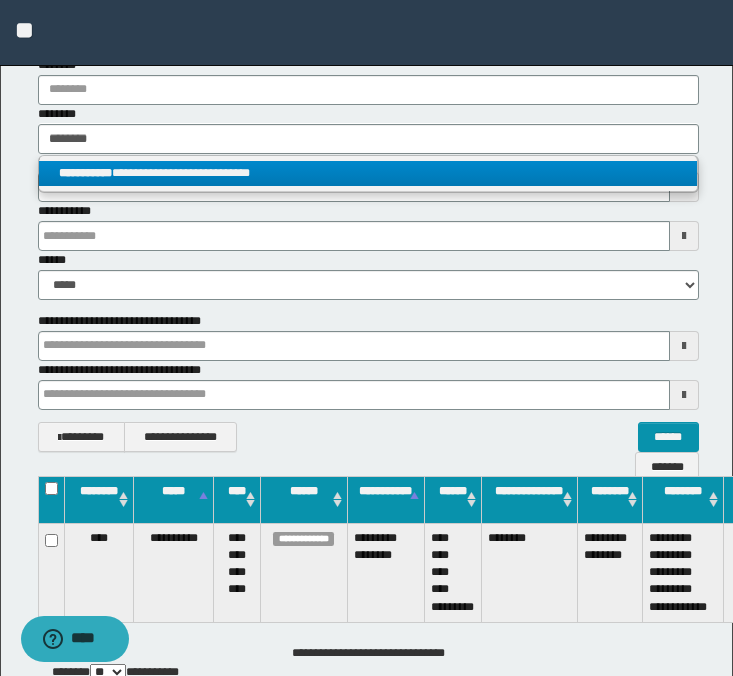 click on "**********" at bounding box center (368, 173) 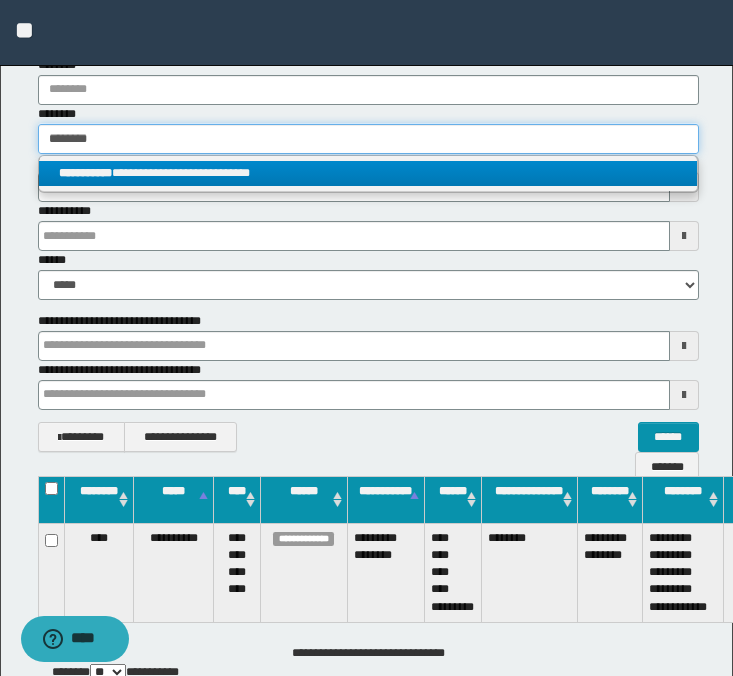 type 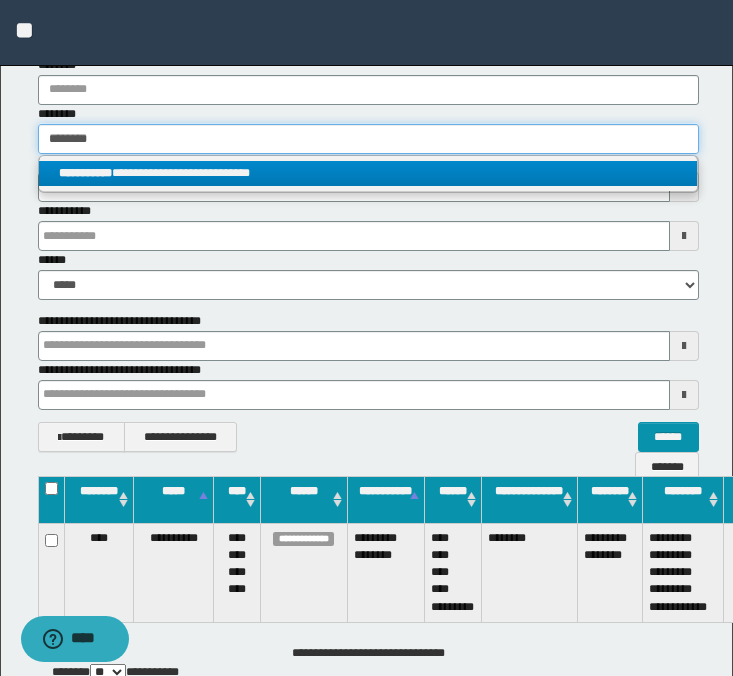type on "**********" 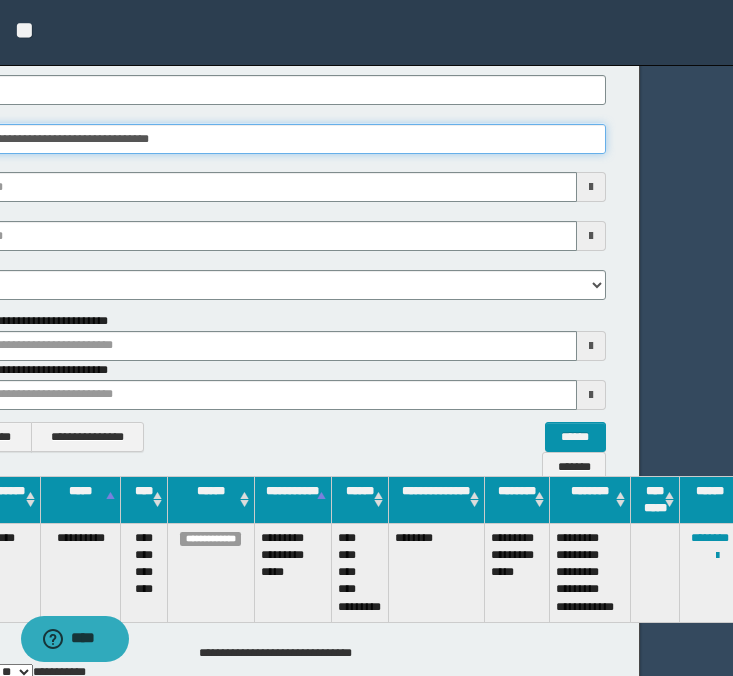 scroll, scrollTop: 125, scrollLeft: 99, axis: both 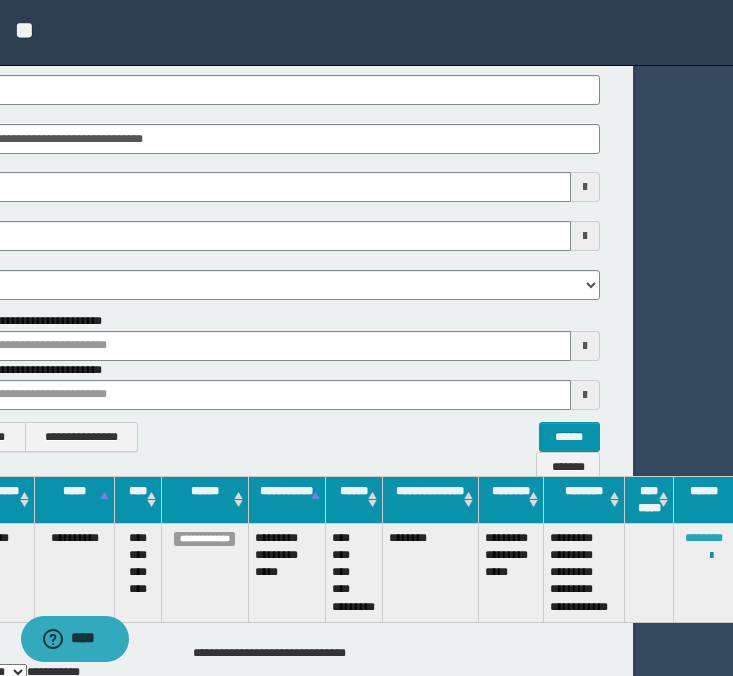 click on "********" at bounding box center [704, 538] 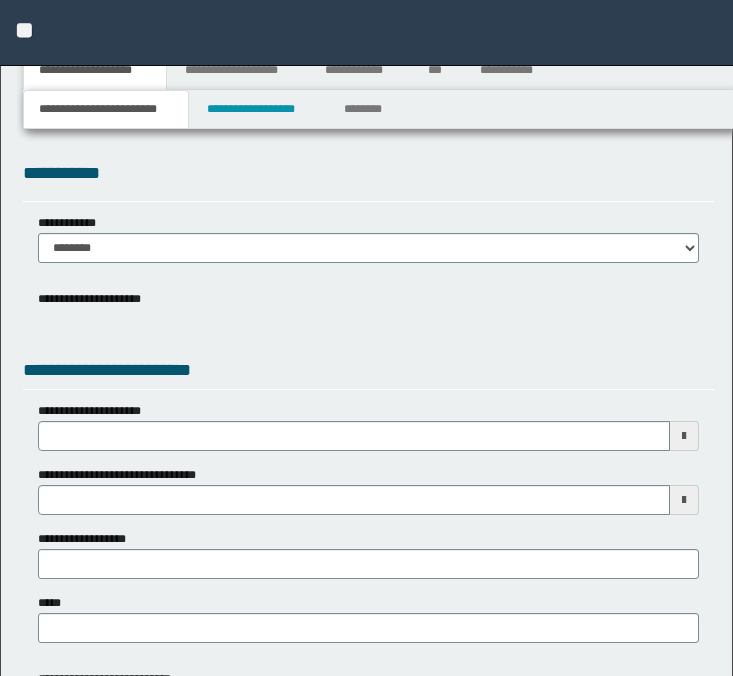 scroll, scrollTop: 0, scrollLeft: 0, axis: both 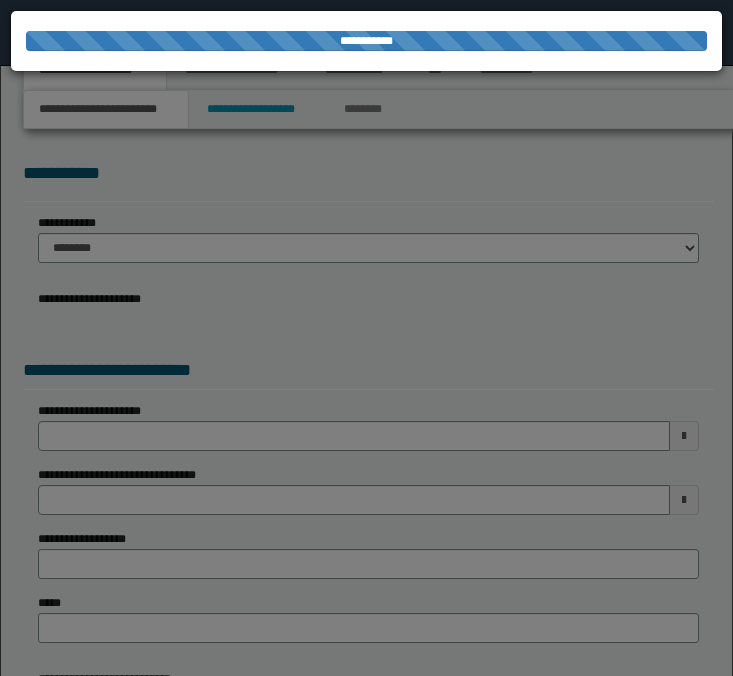 select on "*" 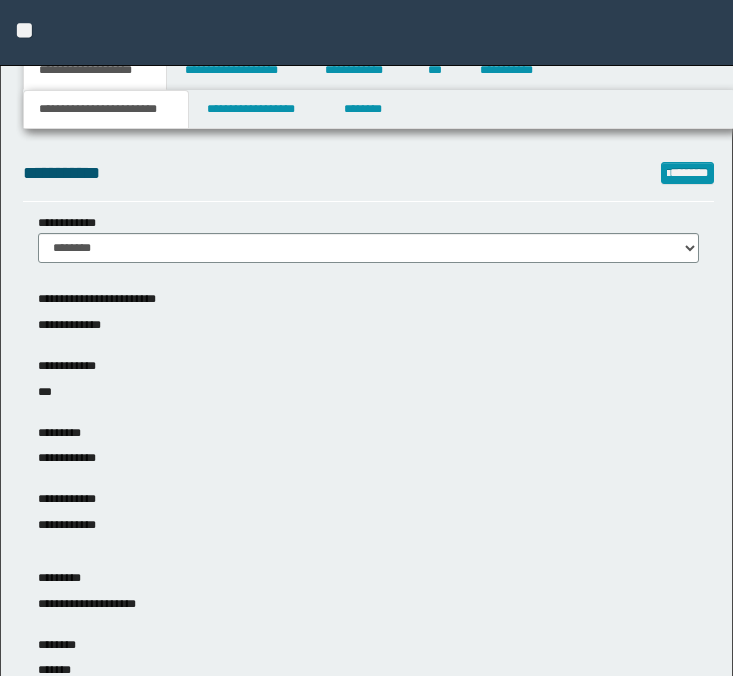 scroll, scrollTop: 0, scrollLeft: 0, axis: both 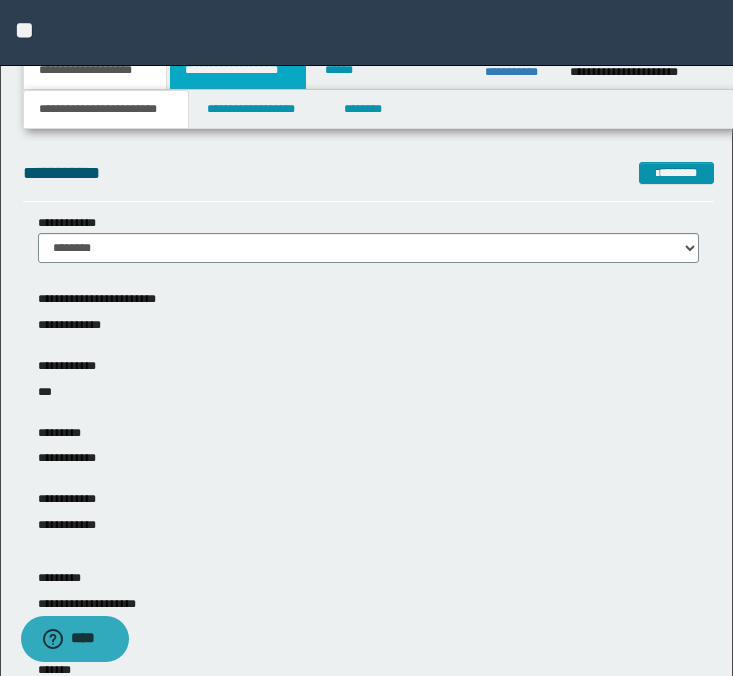 click on "**********" at bounding box center [238, 70] 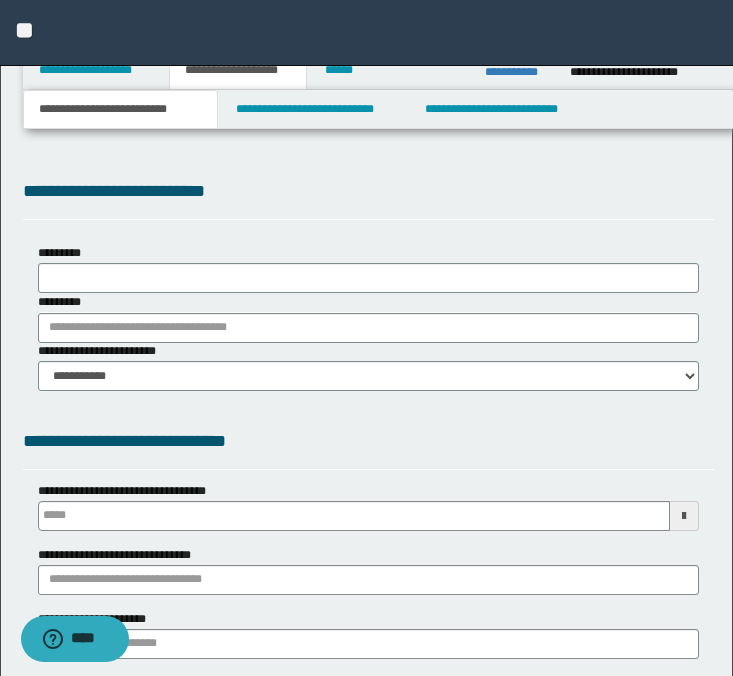 type 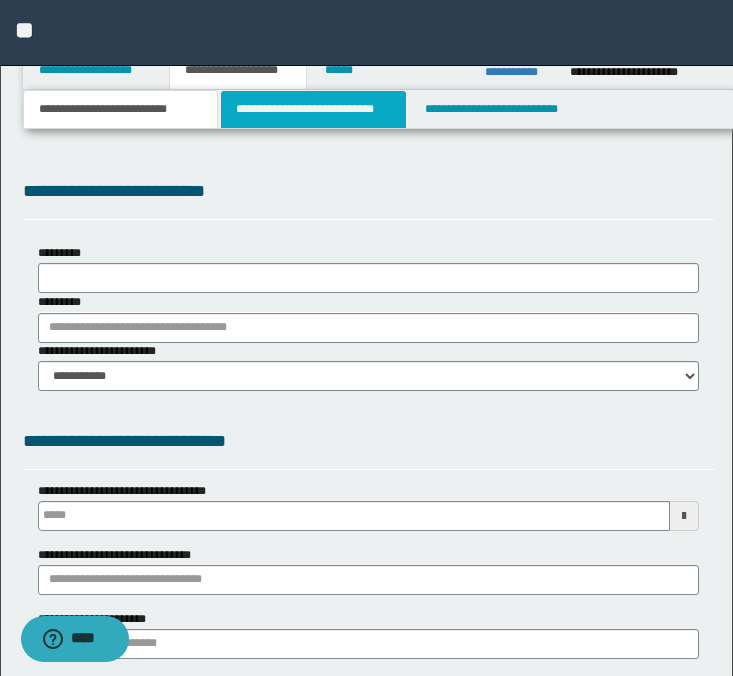 scroll, scrollTop: 0, scrollLeft: 0, axis: both 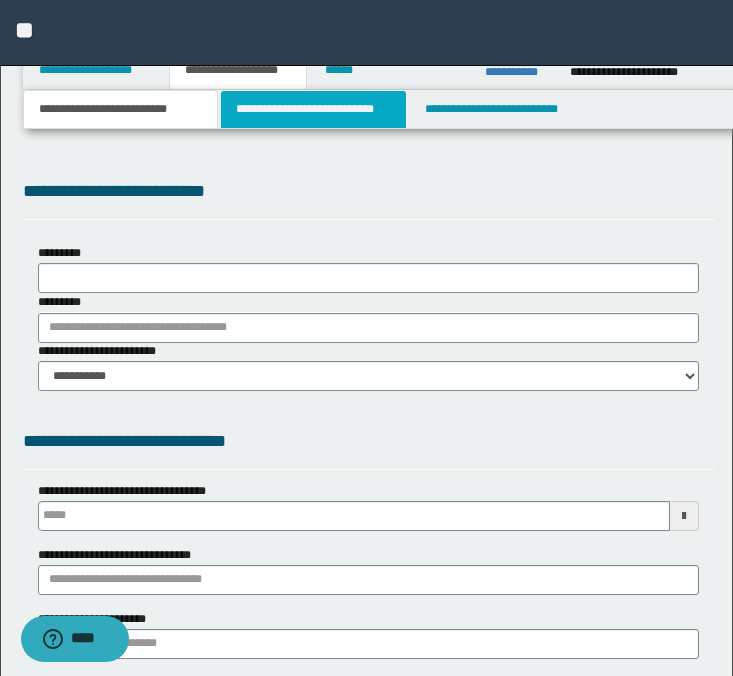 click on "**********" at bounding box center (314, 109) 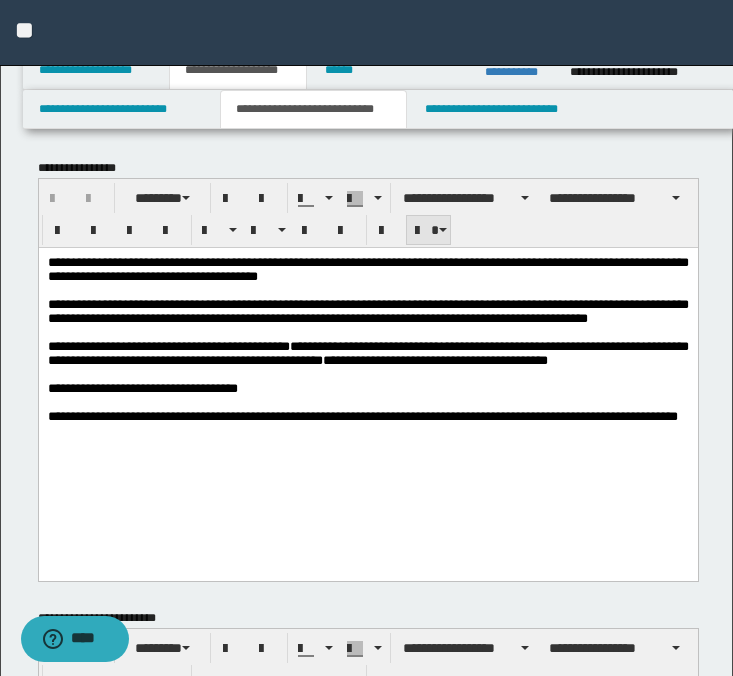 scroll, scrollTop: 0, scrollLeft: 0, axis: both 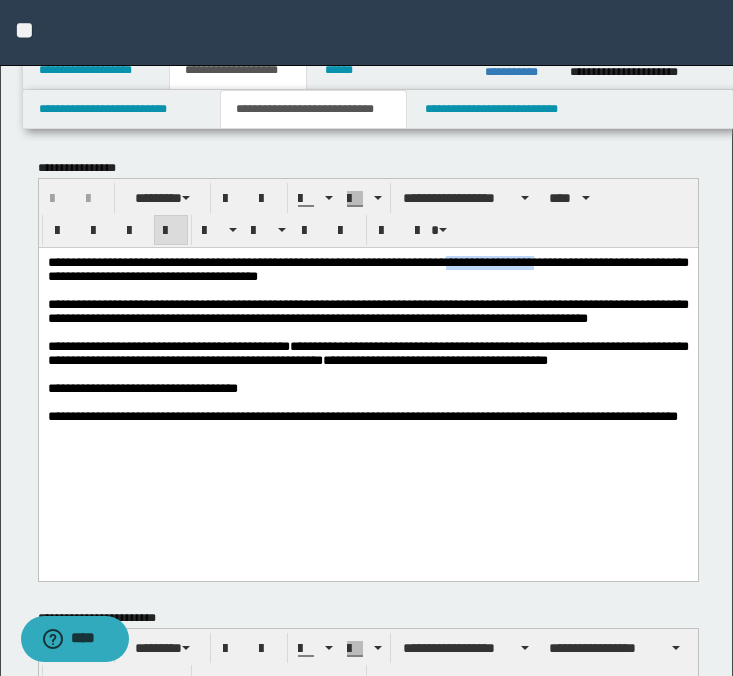 drag, startPoint x: 484, startPoint y: 263, endPoint x: 615, endPoint y: 264, distance: 131.00381 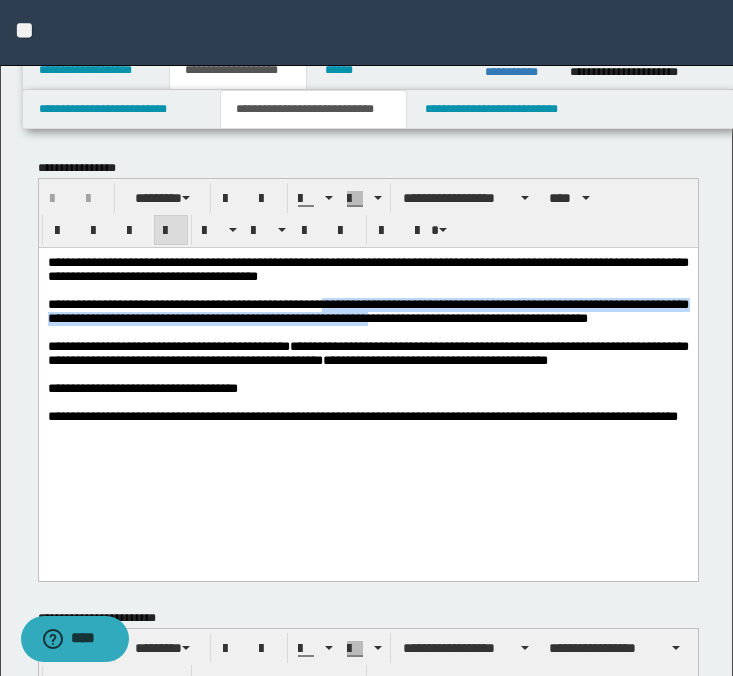 drag, startPoint x: 379, startPoint y: 309, endPoint x: 484, endPoint y: 324, distance: 106.06602 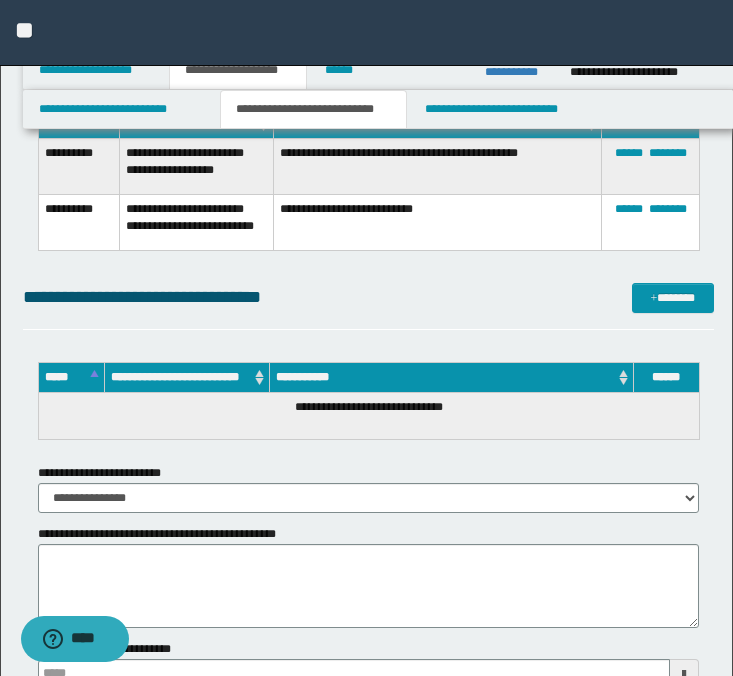scroll, scrollTop: 2153, scrollLeft: 0, axis: vertical 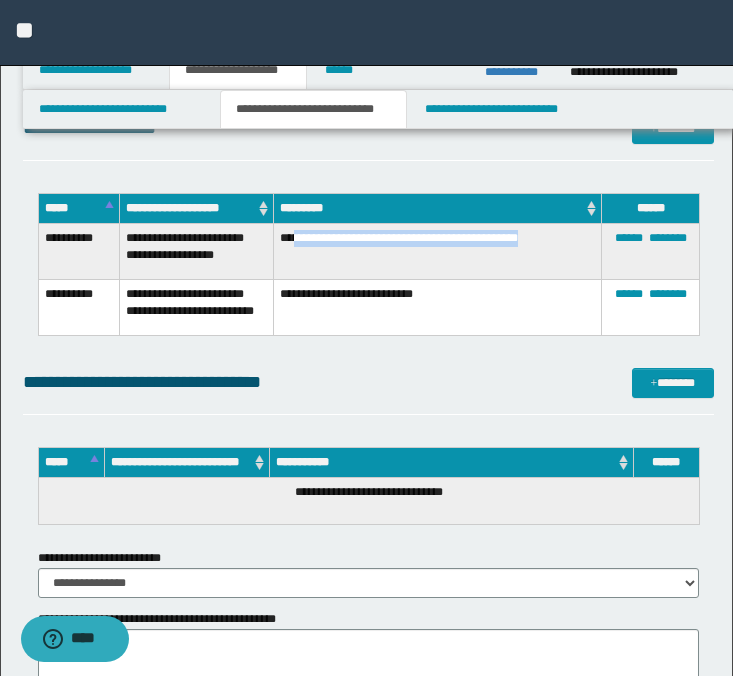 drag, startPoint x: 554, startPoint y: 244, endPoint x: 299, endPoint y: 242, distance: 255.00784 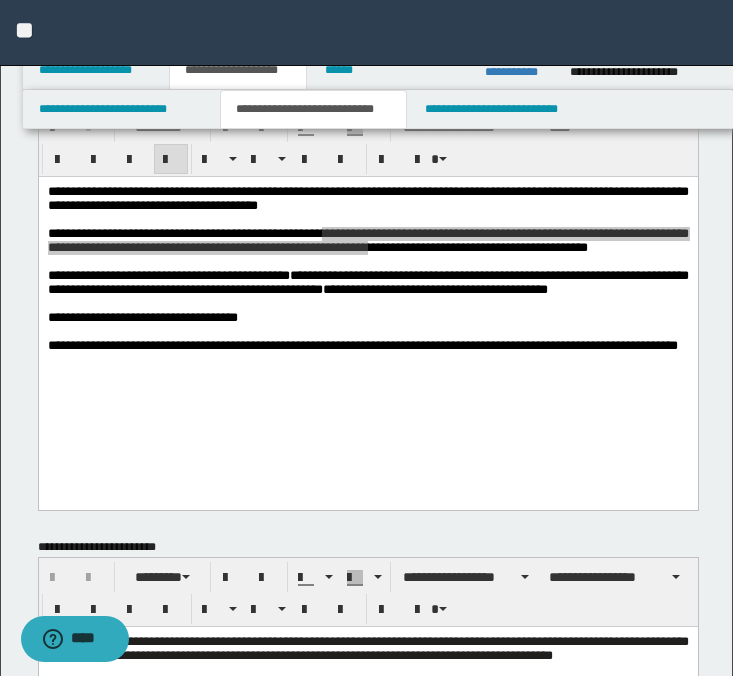 scroll, scrollTop: 475, scrollLeft: 0, axis: vertical 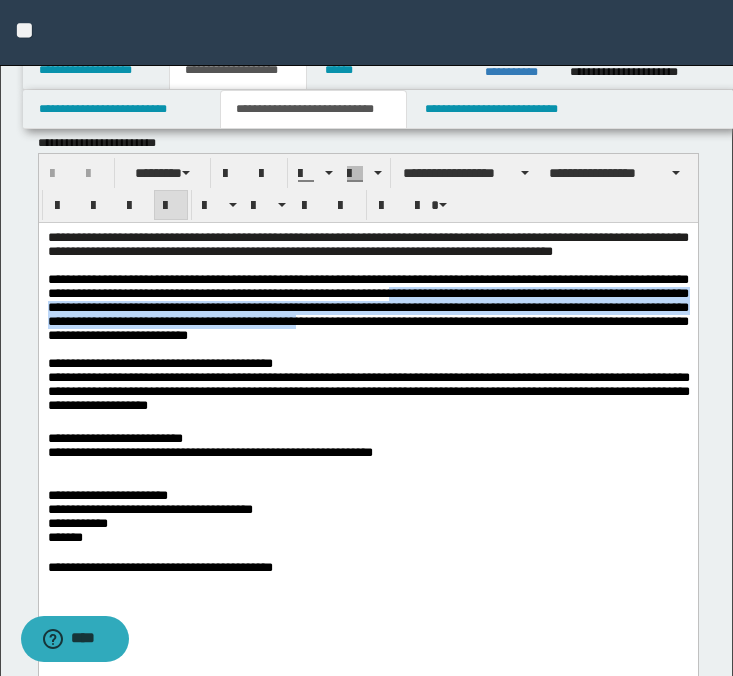 drag, startPoint x: 467, startPoint y: 299, endPoint x: 479, endPoint y: 329, distance: 32.31099 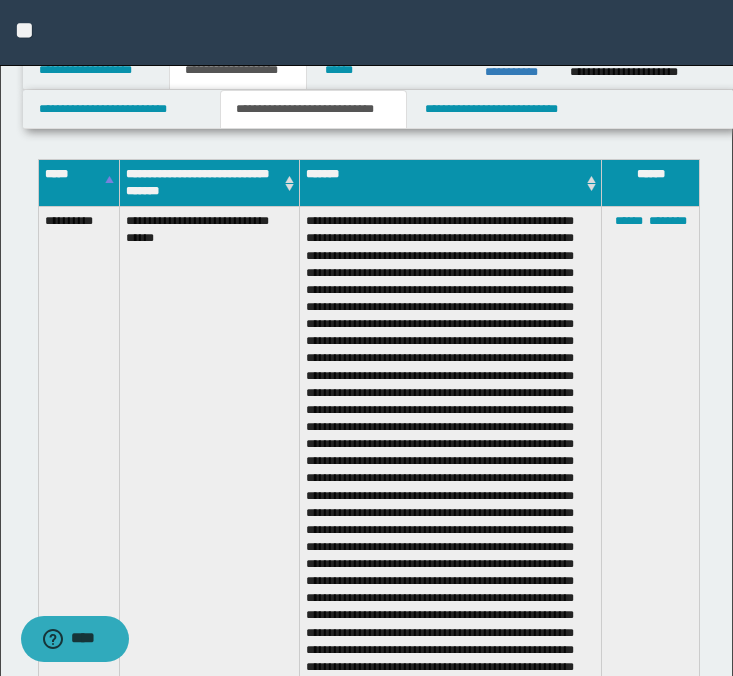 scroll, scrollTop: 1143, scrollLeft: 0, axis: vertical 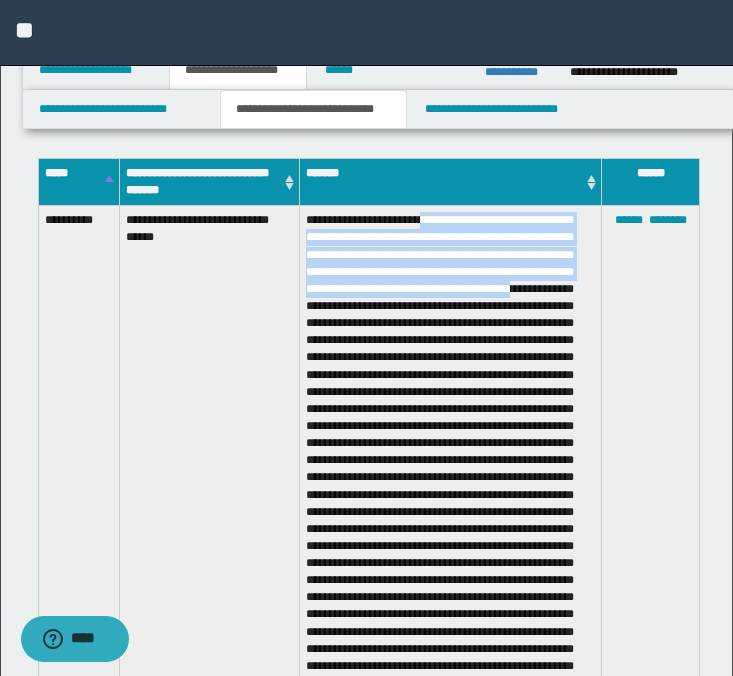 drag, startPoint x: 442, startPoint y: 219, endPoint x: 520, endPoint y: 298, distance: 111.01801 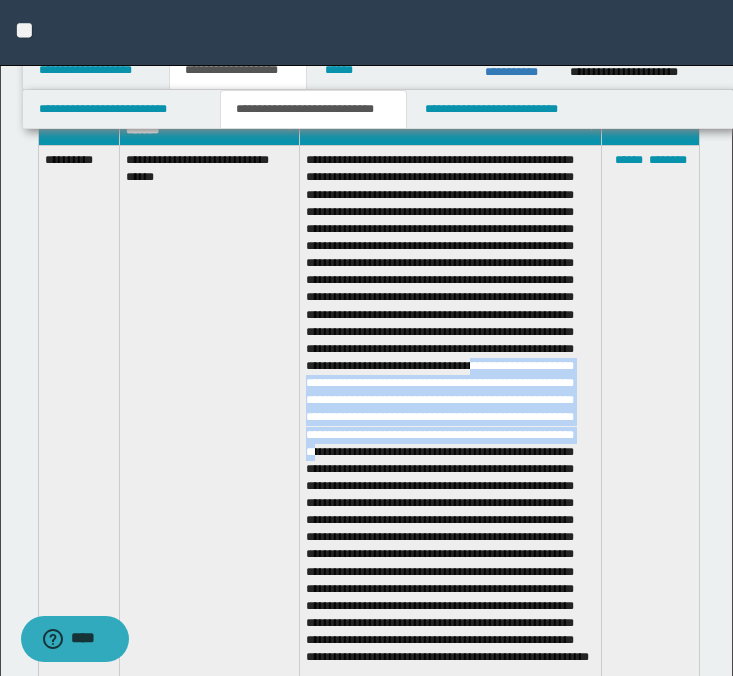 drag, startPoint x: 508, startPoint y: 401, endPoint x: 531, endPoint y: 497, distance: 98.71677 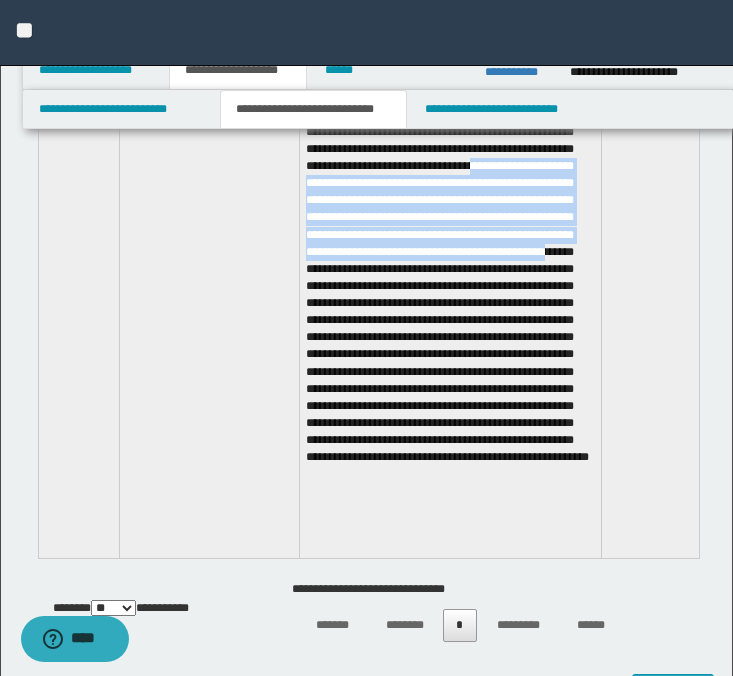 scroll, scrollTop: 1413, scrollLeft: 0, axis: vertical 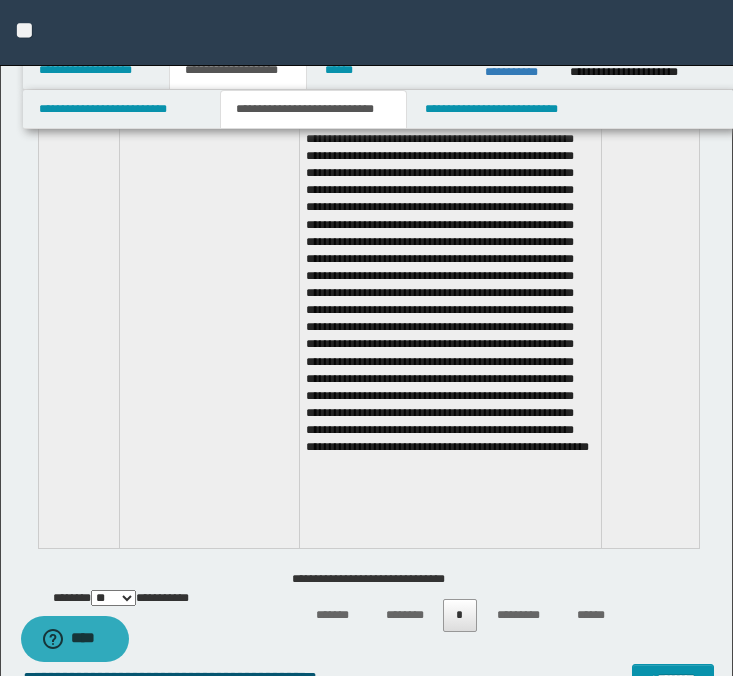 click at bounding box center [450, 242] 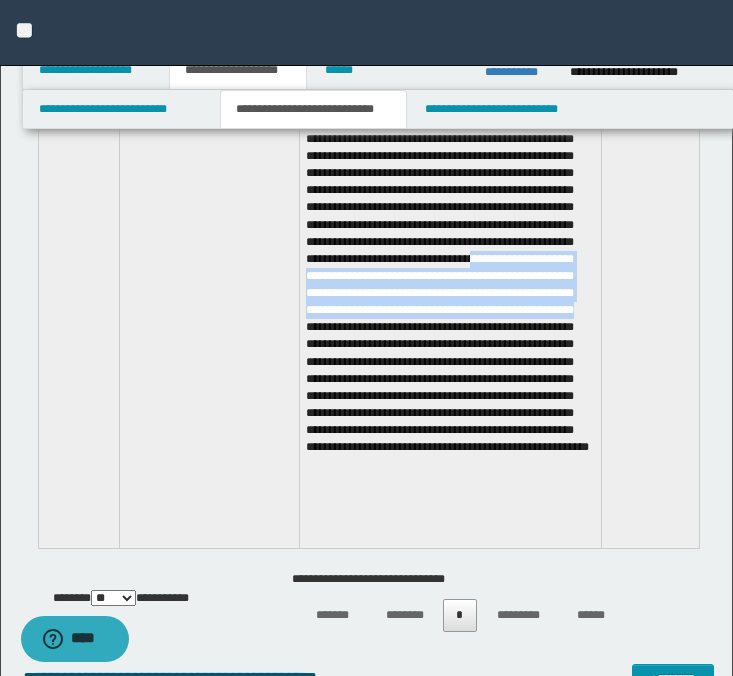 drag, startPoint x: 500, startPoint y: 318, endPoint x: 583, endPoint y: 386, distance: 107.298645 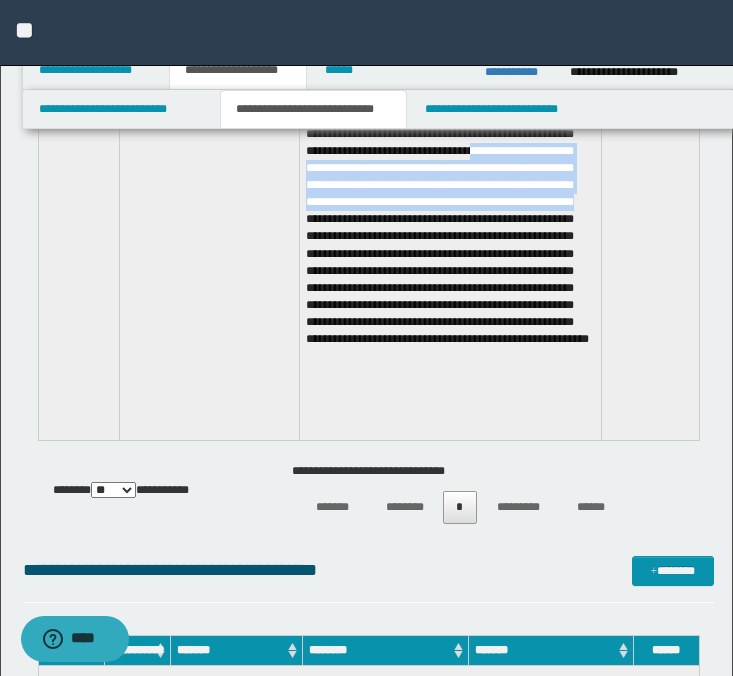 scroll, scrollTop: 1598, scrollLeft: 0, axis: vertical 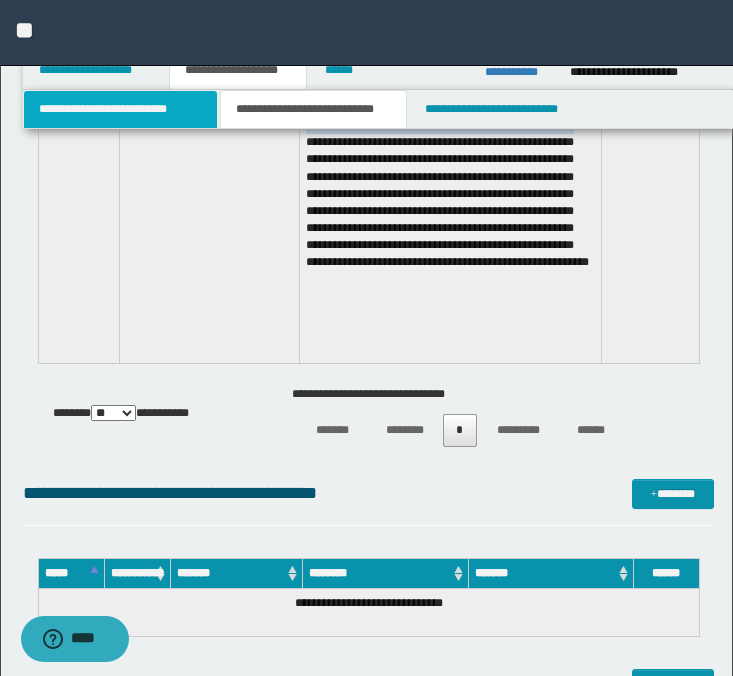 click on "**********" at bounding box center [120, 109] 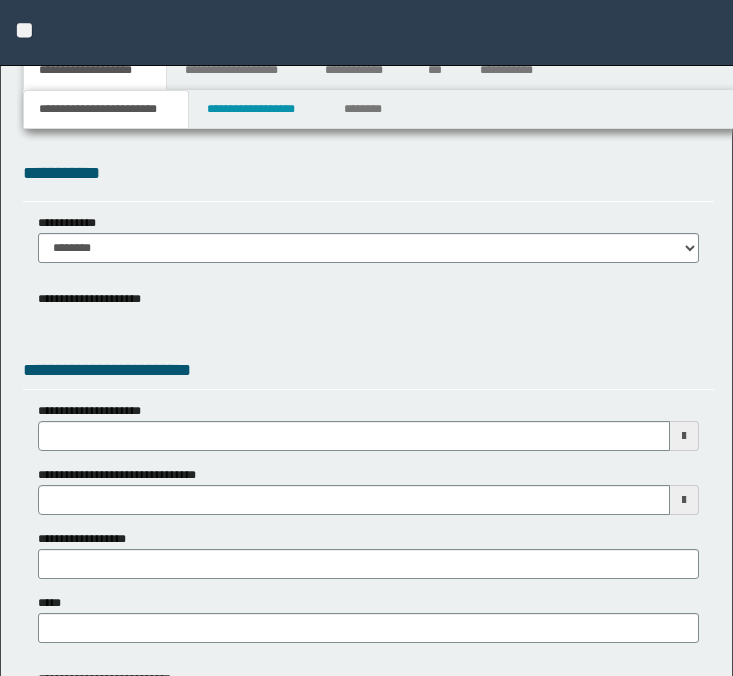 scroll, scrollTop: 0, scrollLeft: 0, axis: both 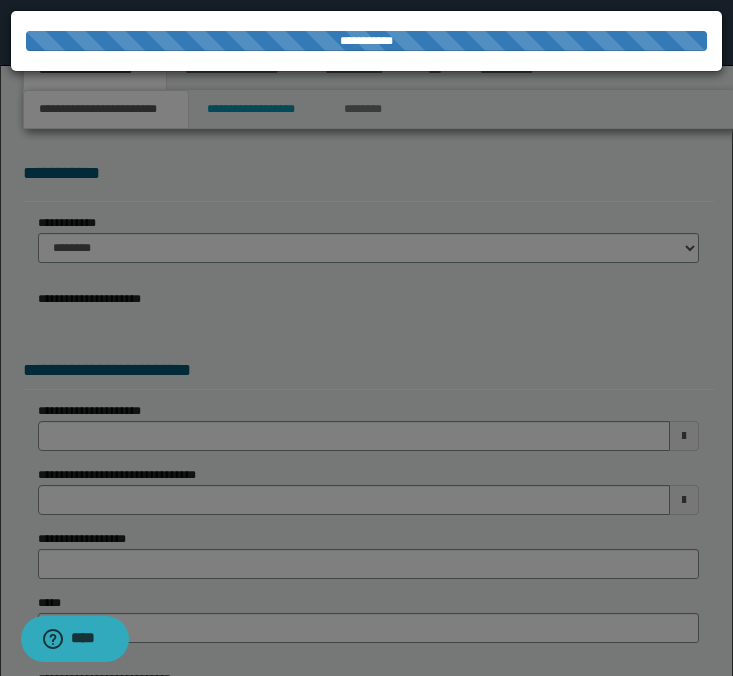 select on "*" 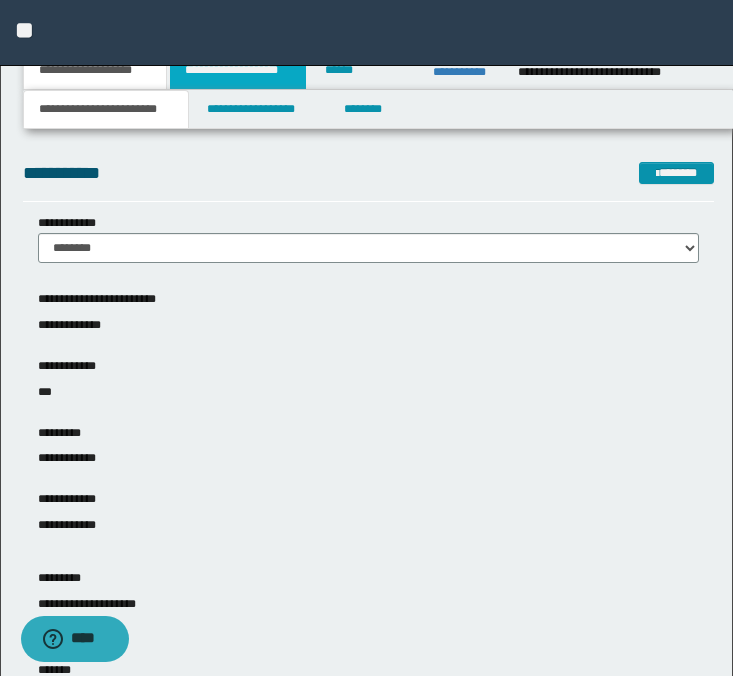 click on "**********" at bounding box center (238, 70) 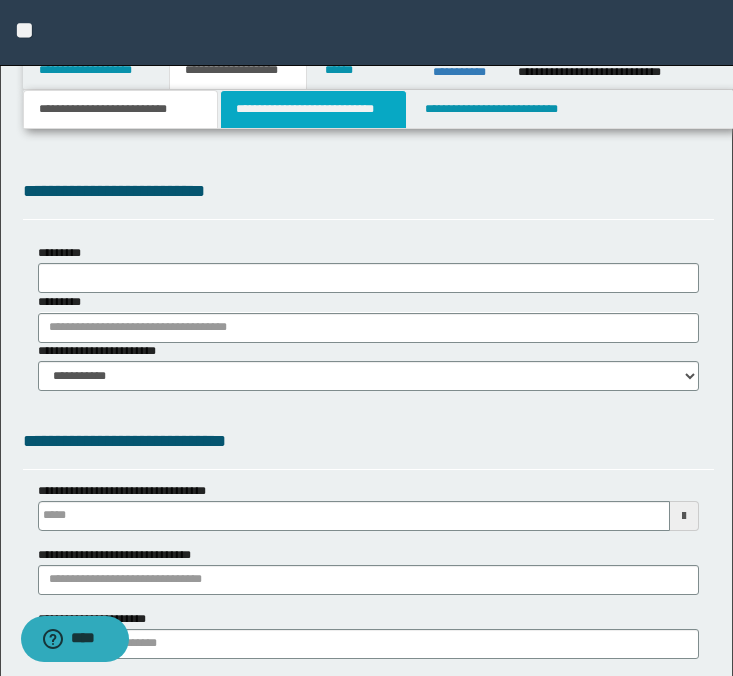 type 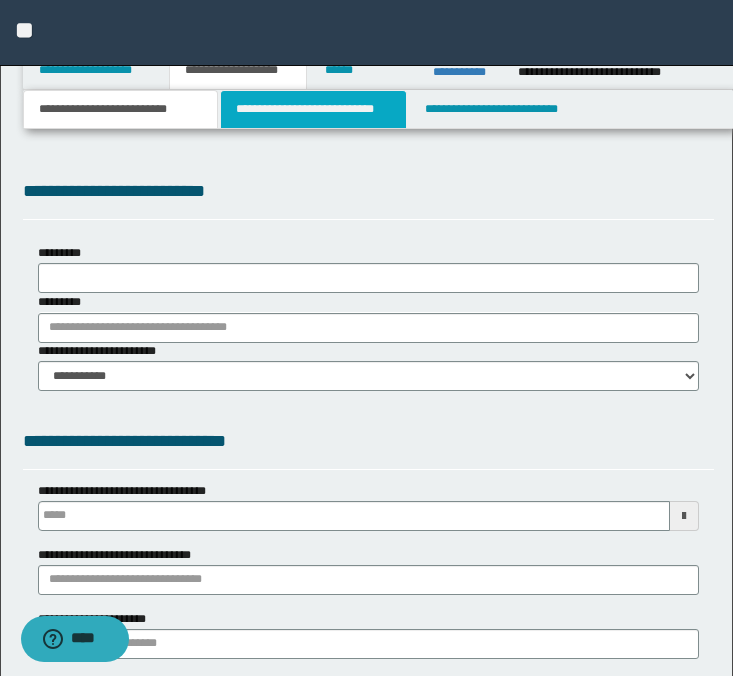 type on "**********" 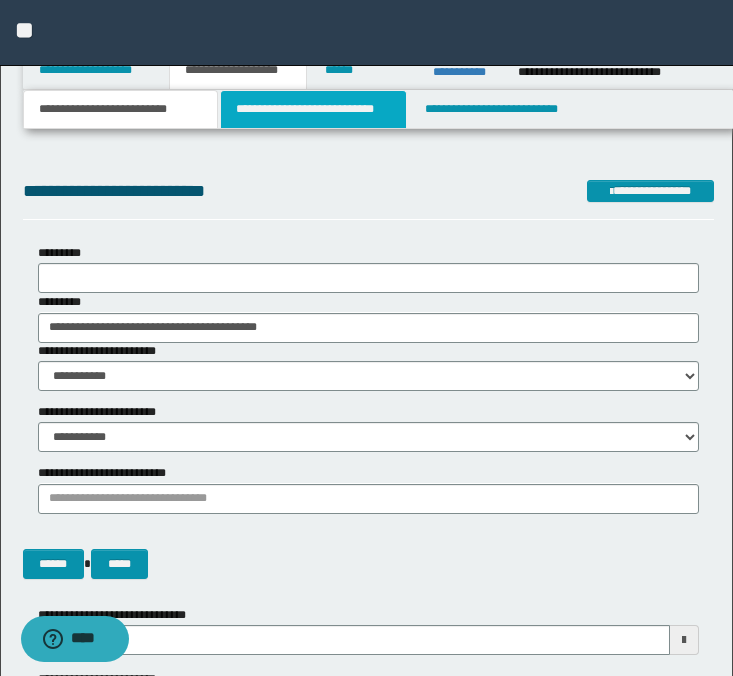 click on "**********" at bounding box center (314, 109) 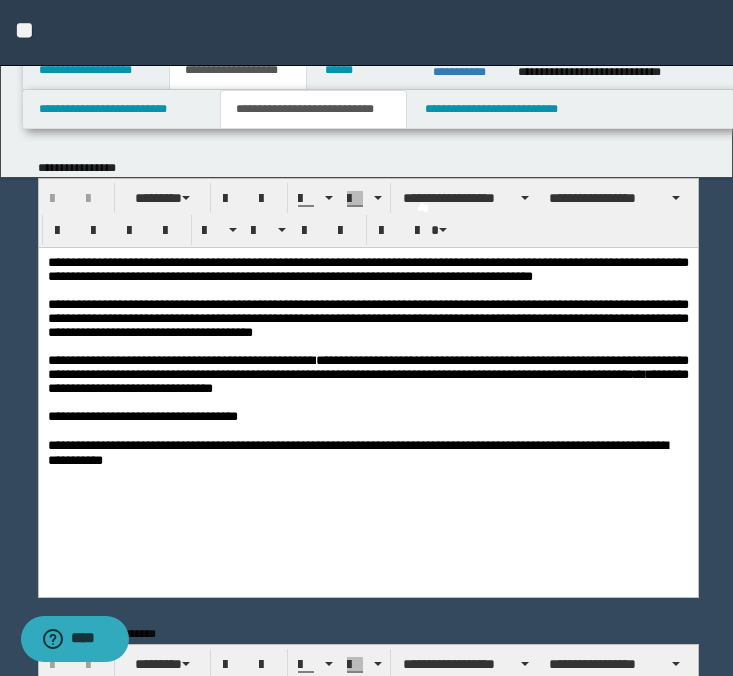 scroll, scrollTop: 0, scrollLeft: 0, axis: both 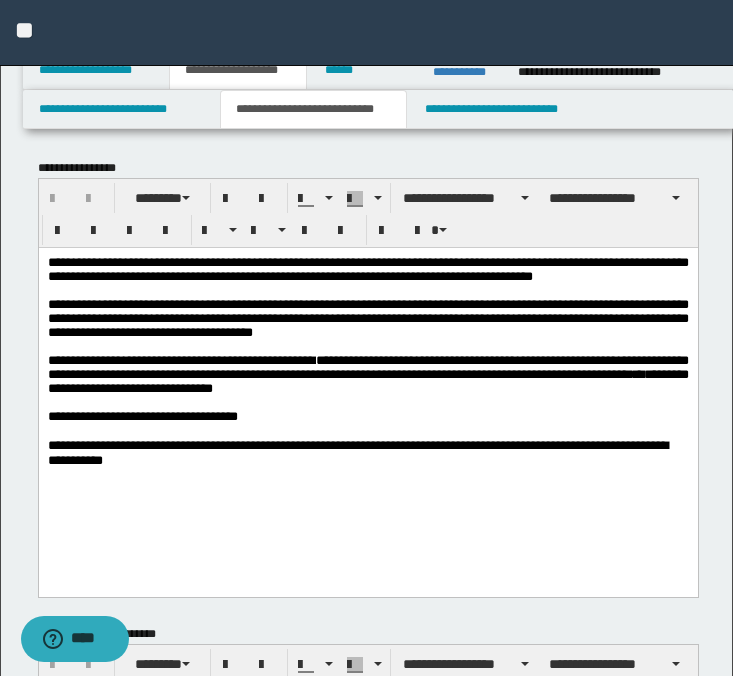 click on "**********" at bounding box center (314, 109) 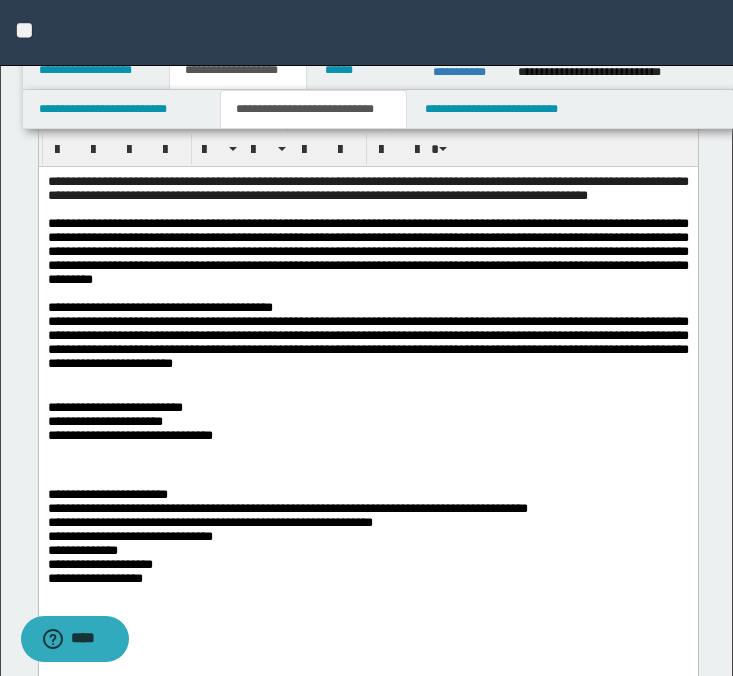 scroll, scrollTop: 831, scrollLeft: 0, axis: vertical 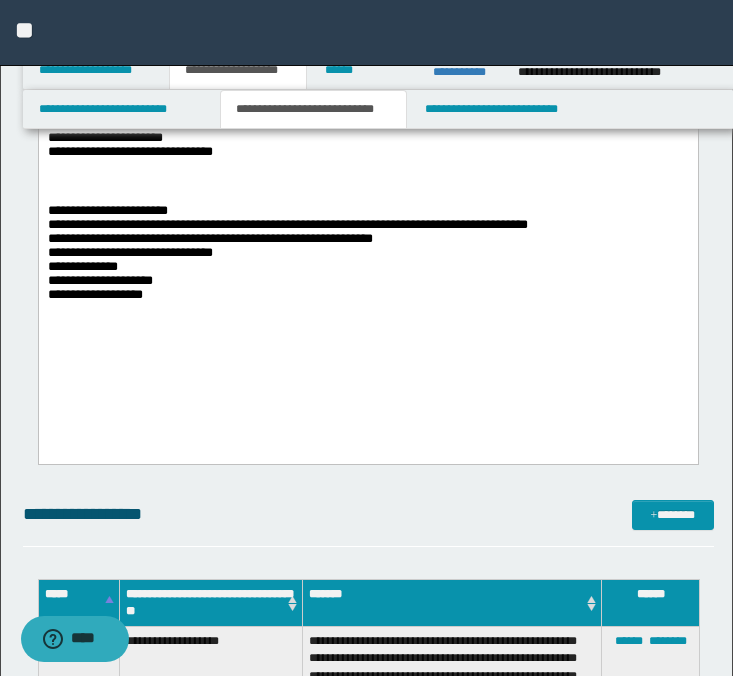 click on "**********" at bounding box center [367, 129] 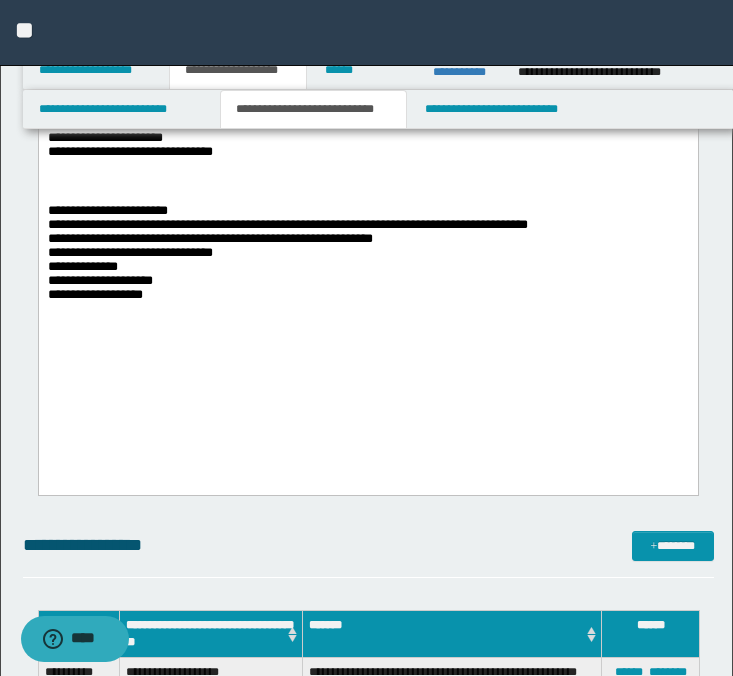 type 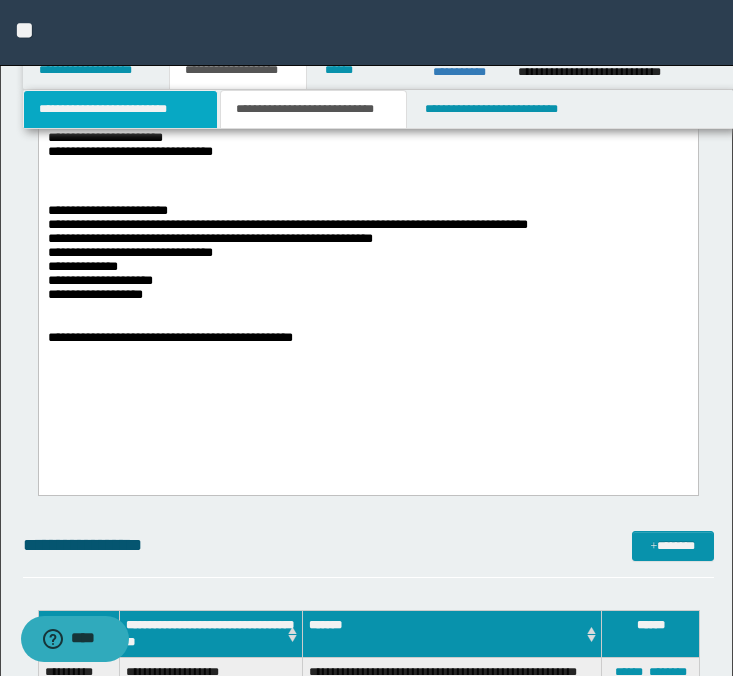 click on "**********" at bounding box center (120, 109) 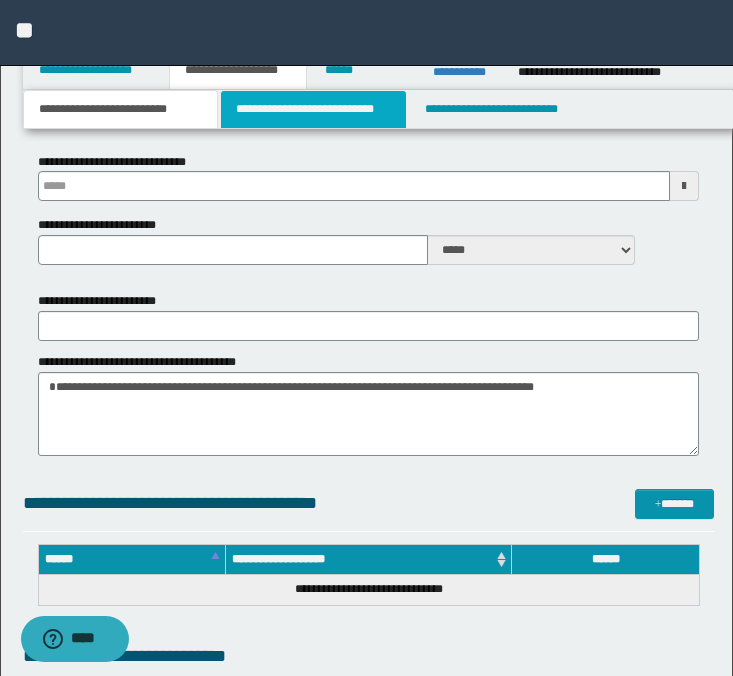 click on "**********" at bounding box center (314, 109) 